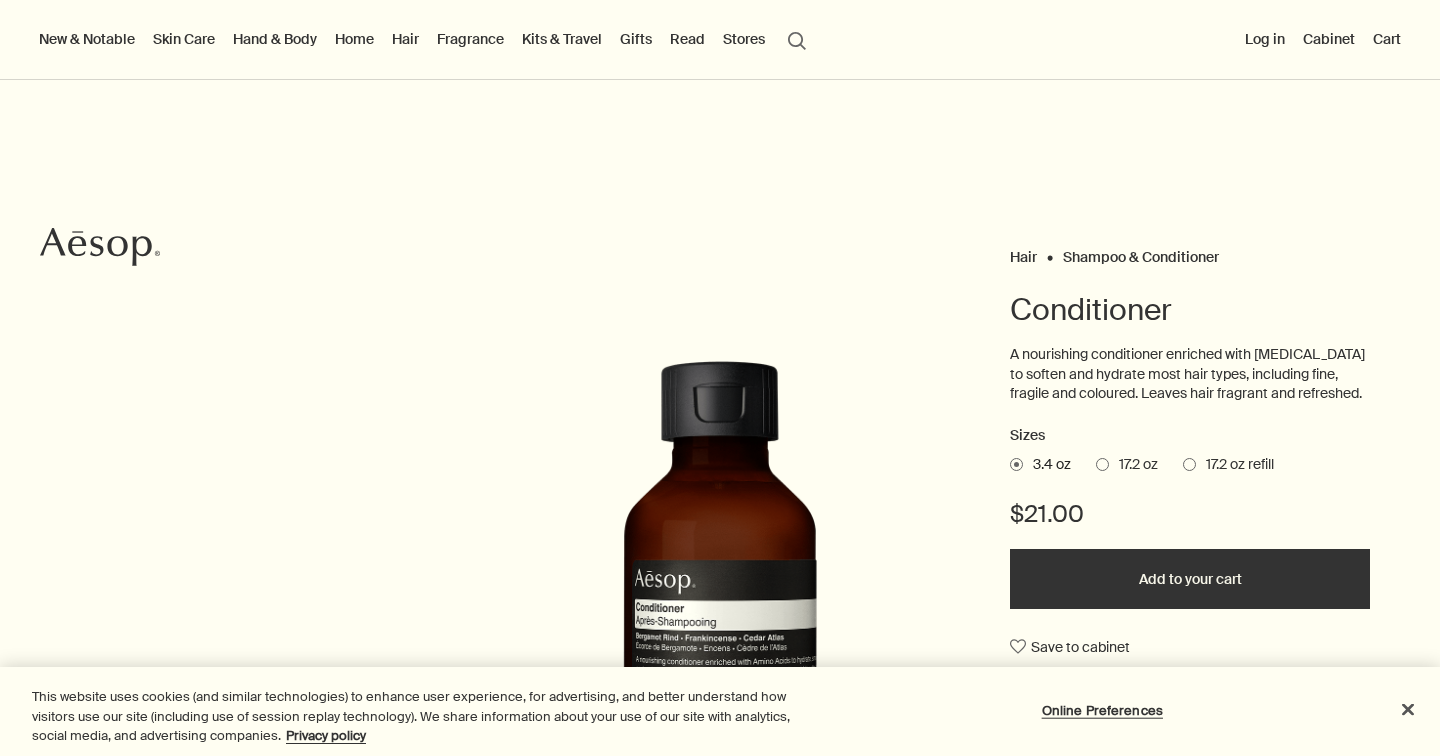 scroll, scrollTop: 0, scrollLeft: 0, axis: both 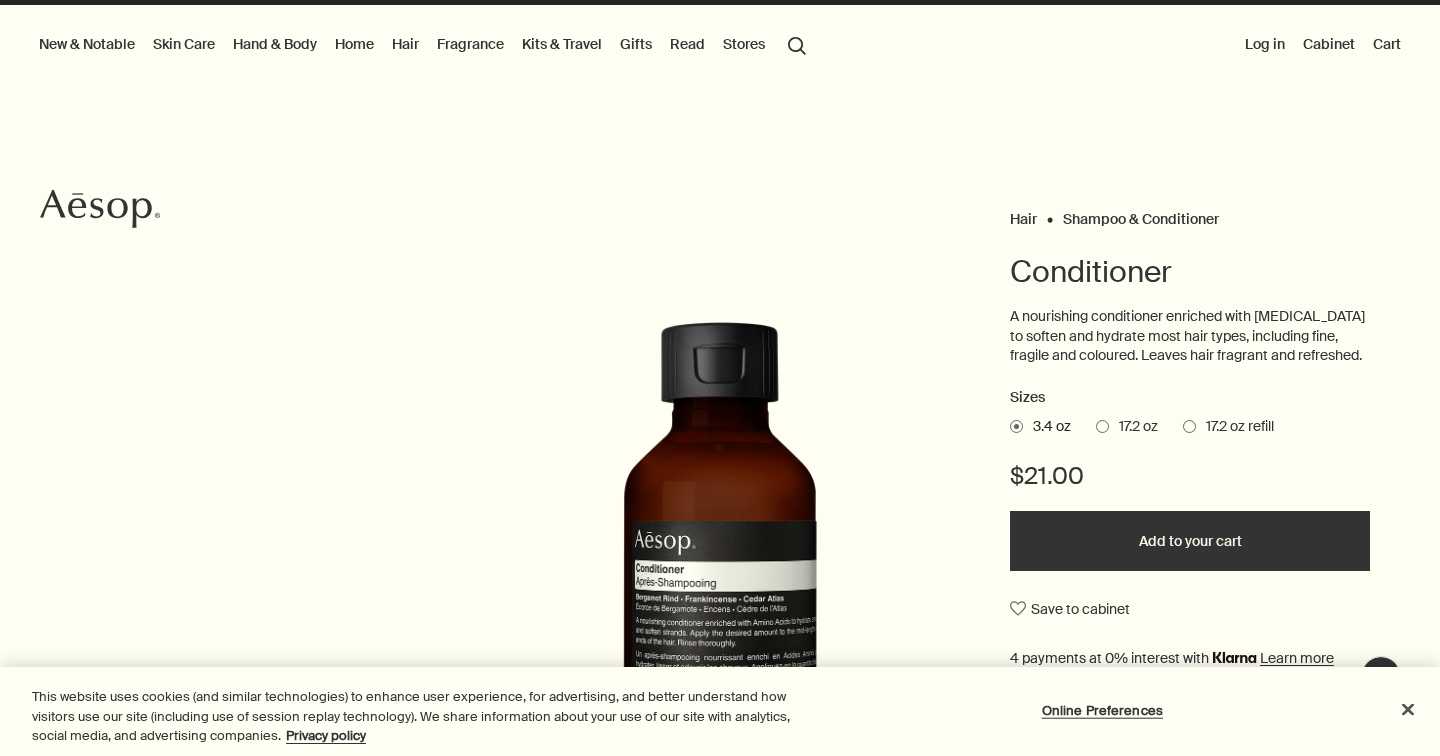 click on "17.2 oz refill" at bounding box center [1235, 427] 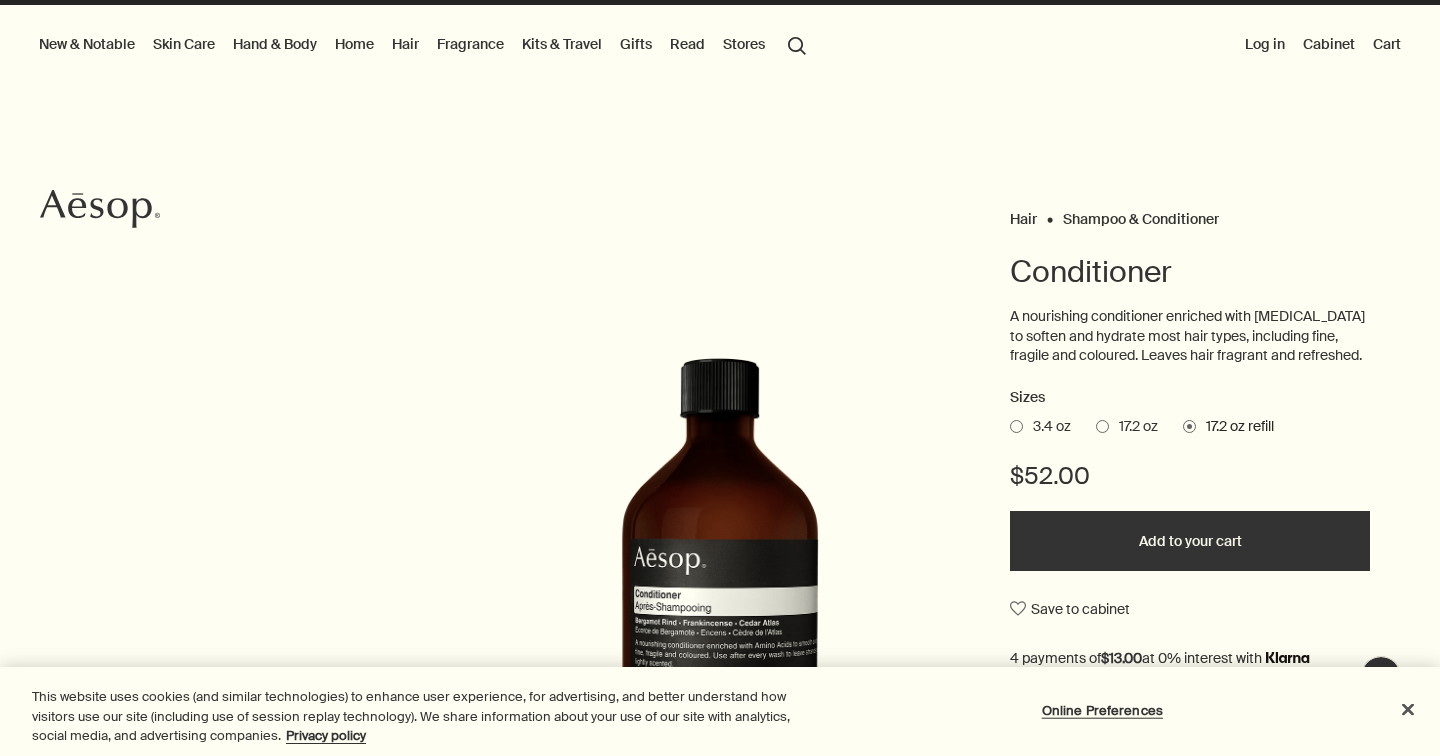 click on "17.2 oz" at bounding box center (1133, 427) 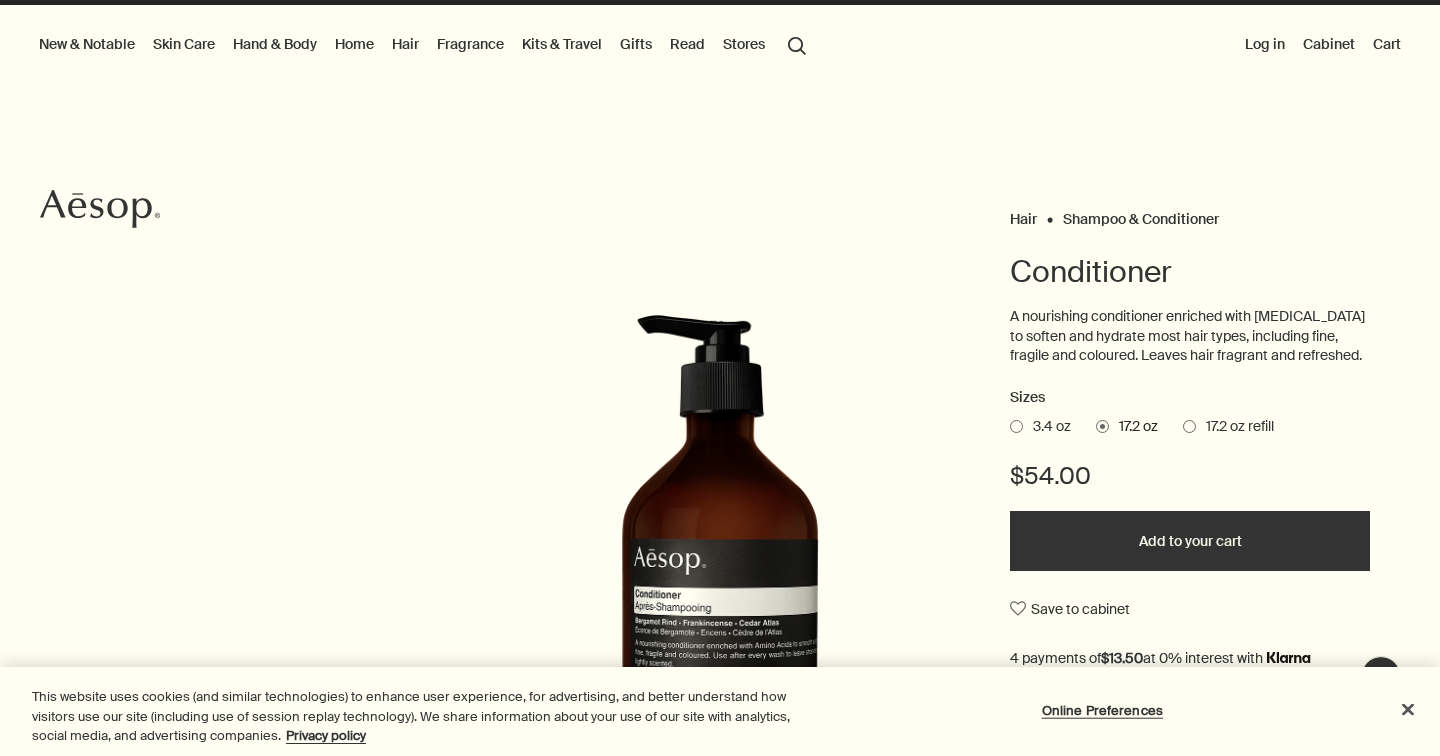 click at bounding box center [1189, 426] 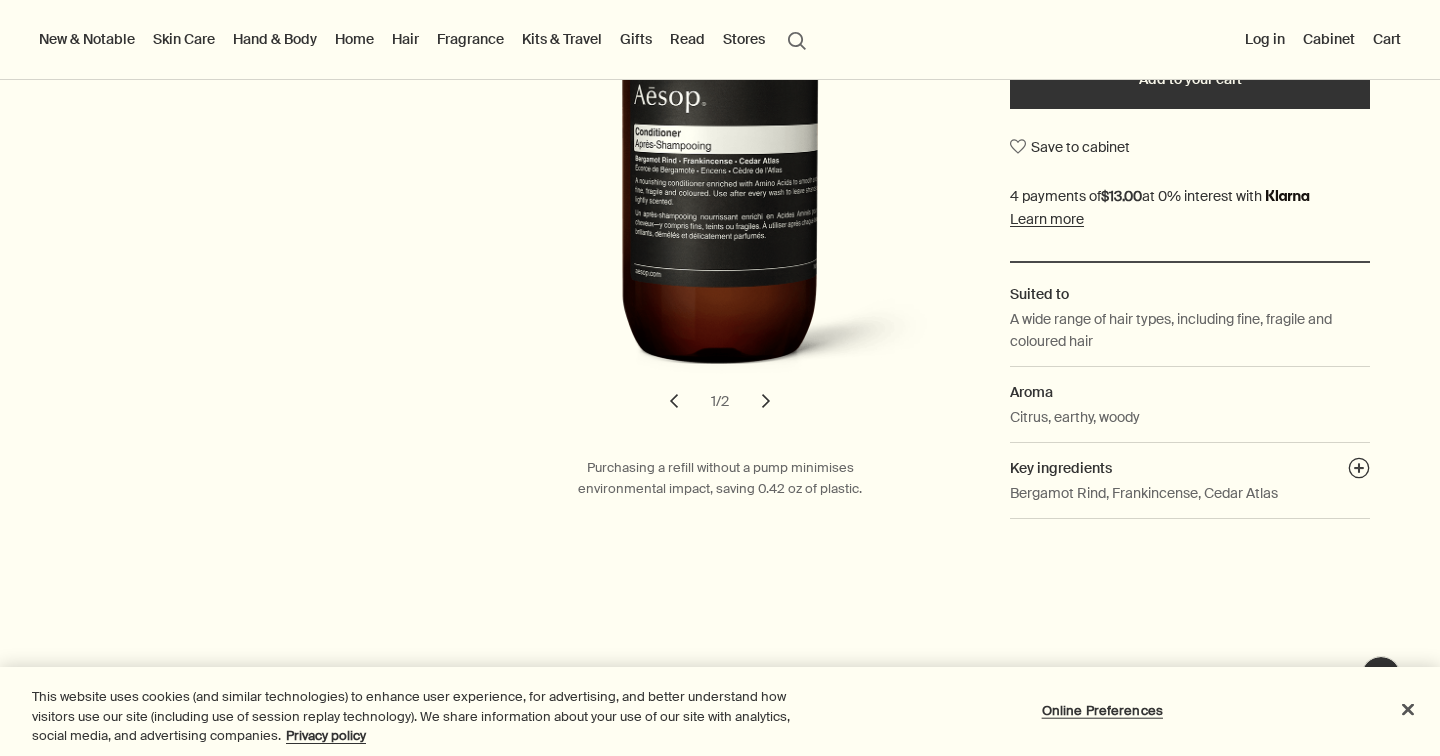 scroll, scrollTop: 0, scrollLeft: 0, axis: both 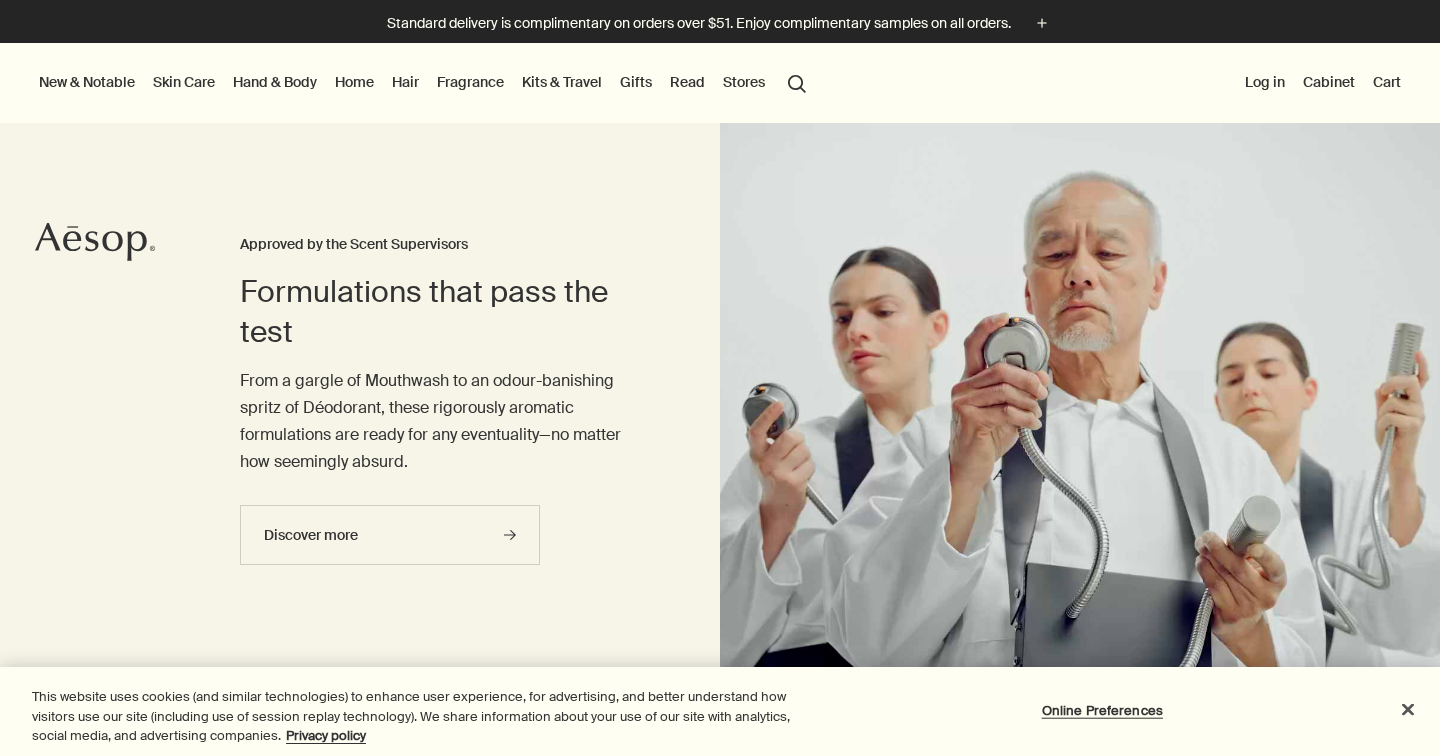 click on "search Search" at bounding box center (797, 82) 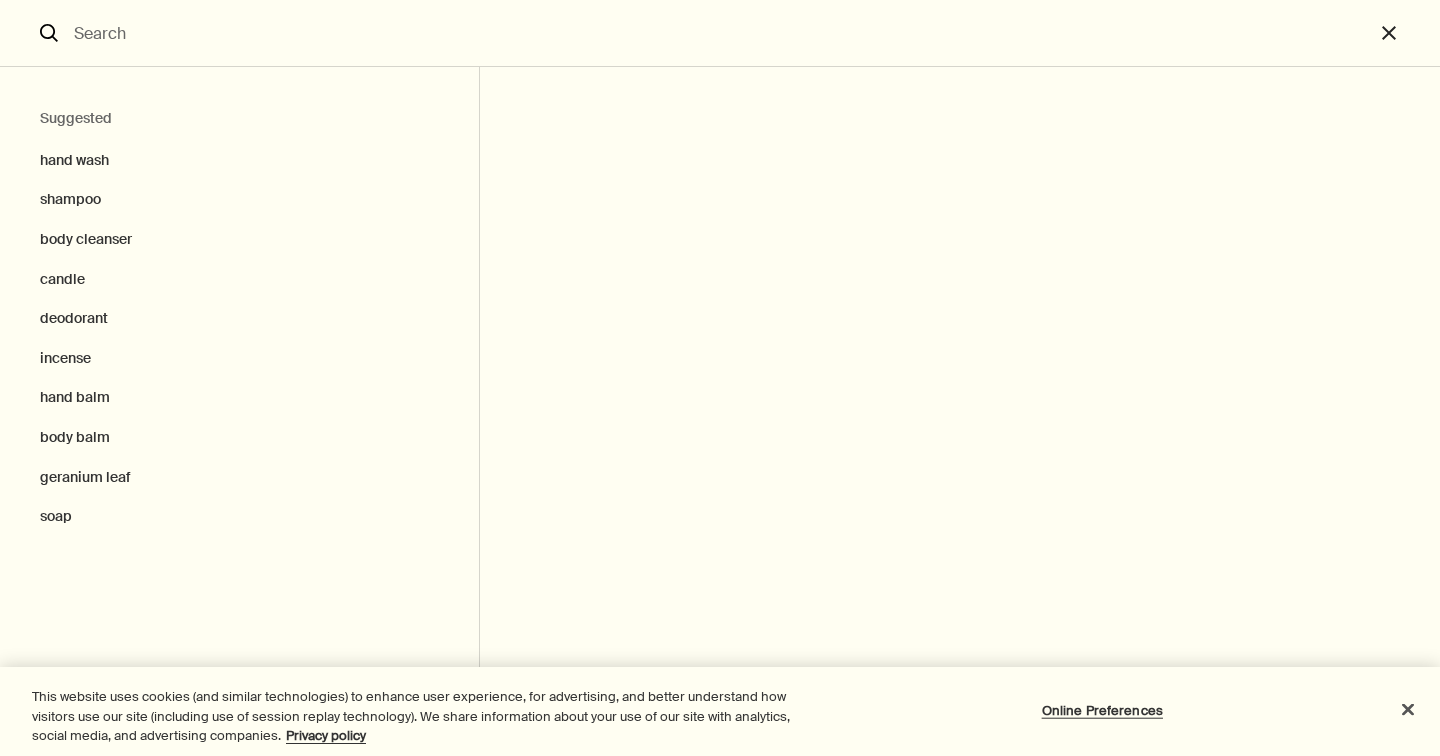 click at bounding box center [720, 33] 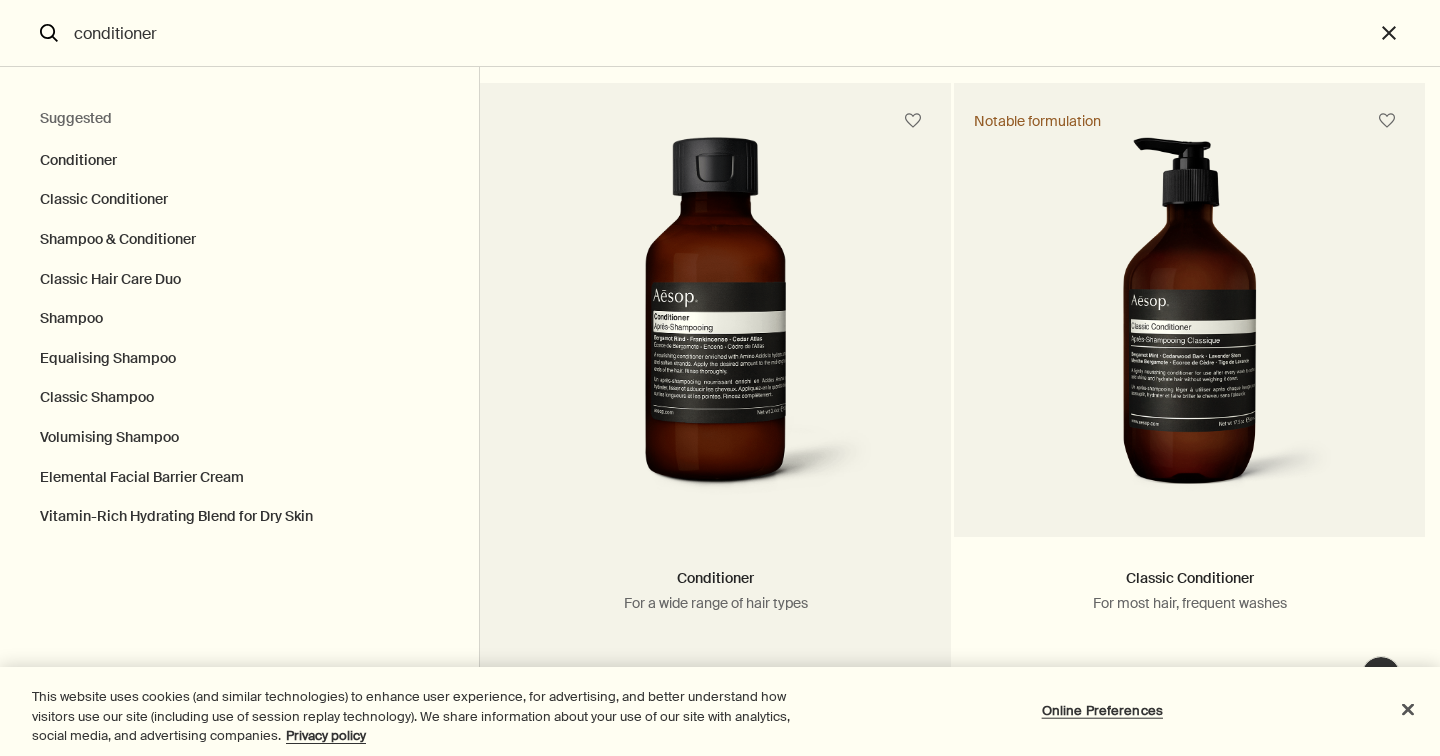 scroll, scrollTop: 95, scrollLeft: 0, axis: vertical 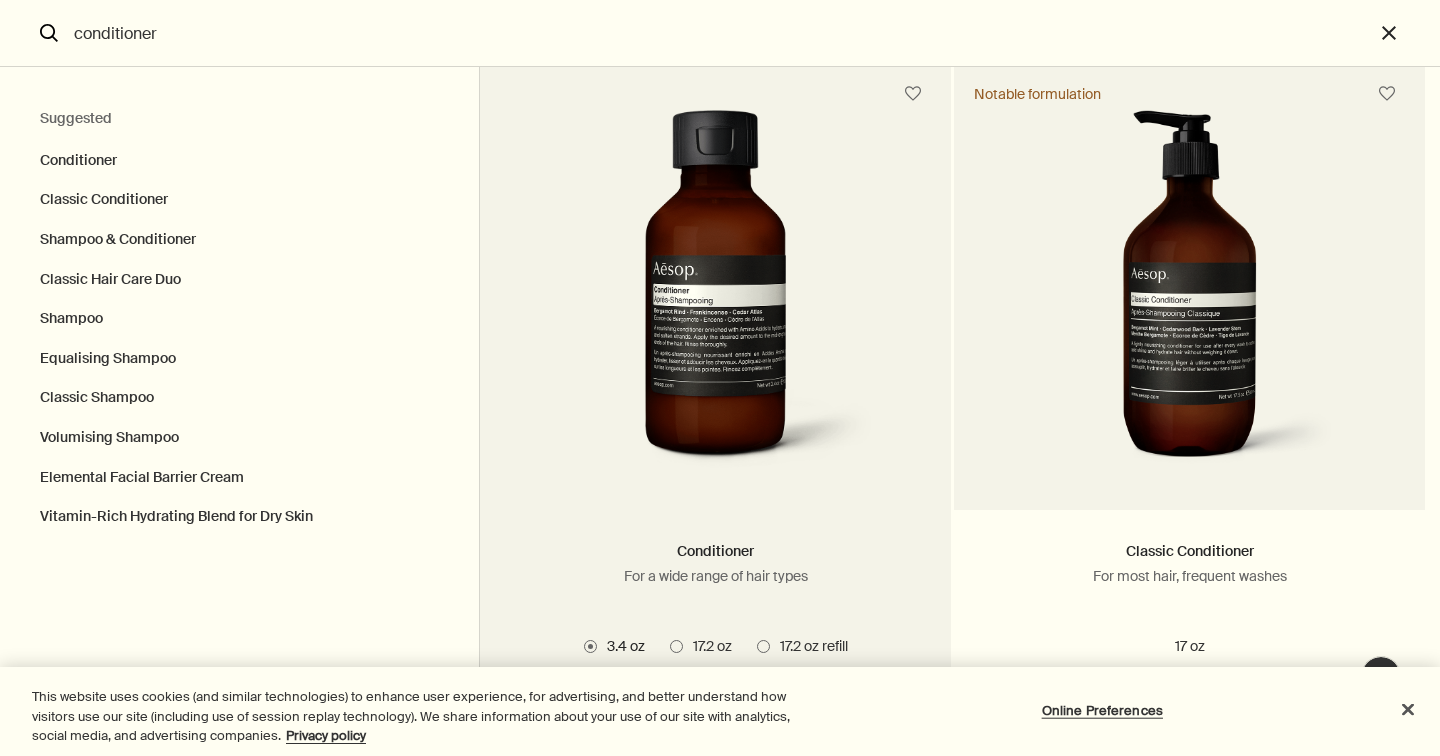 type on "conditioner" 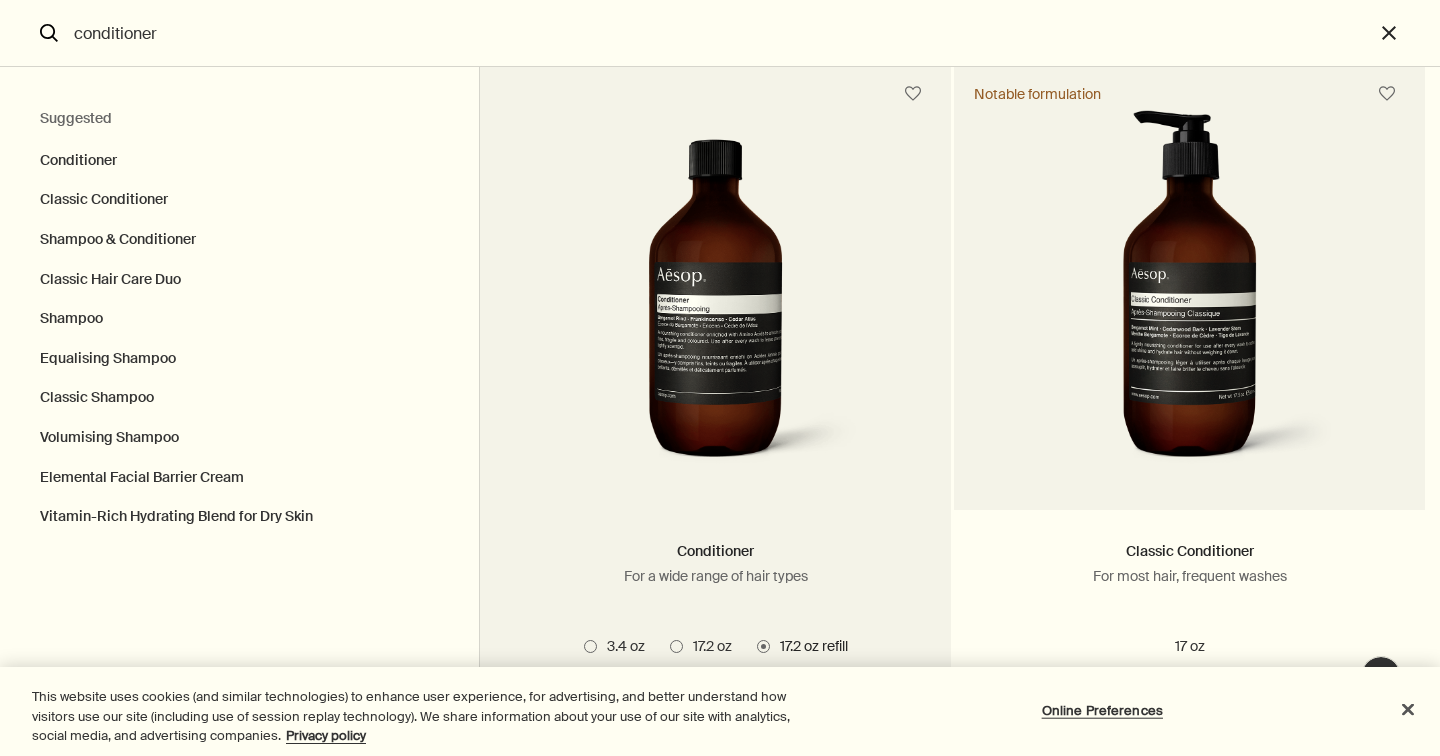 scroll, scrollTop: 415, scrollLeft: 0, axis: vertical 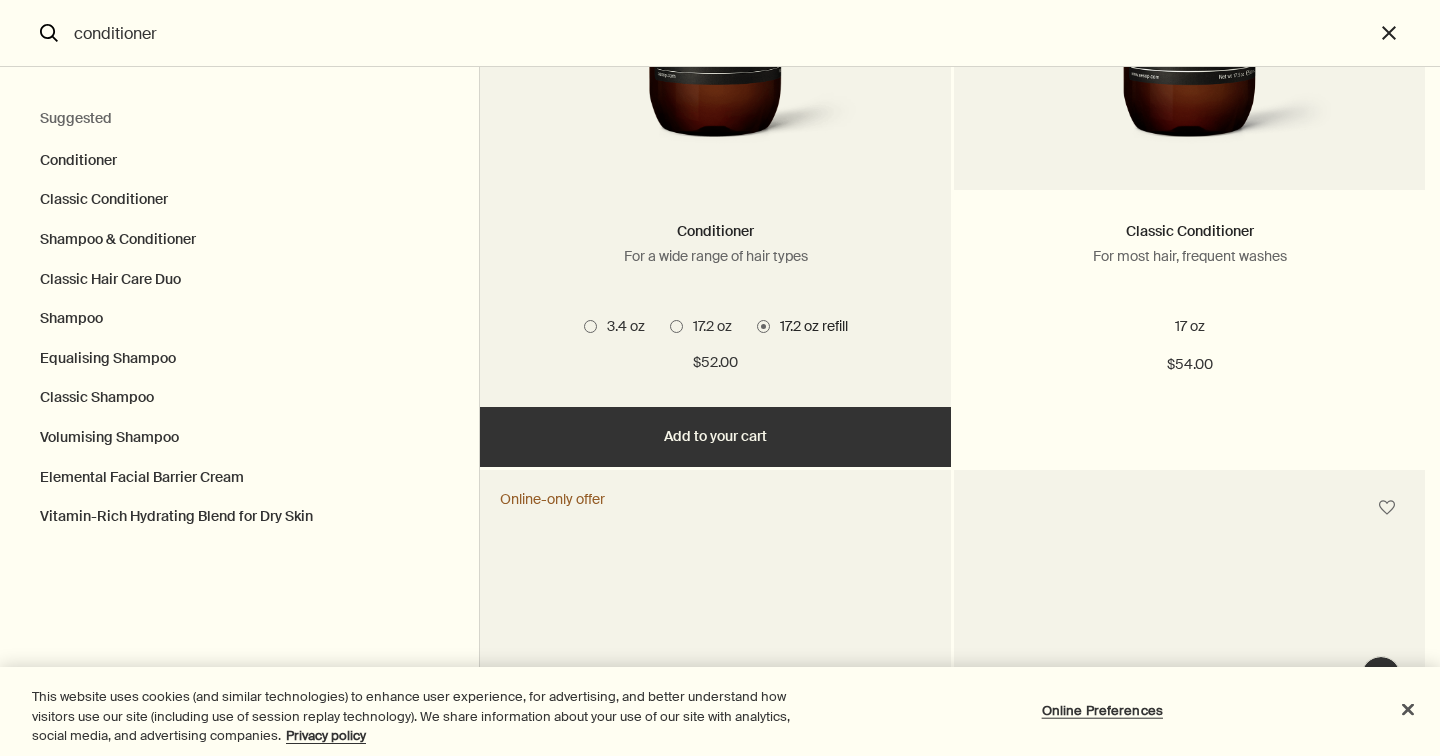 click on "Add Add to your cart" at bounding box center [715, 437] 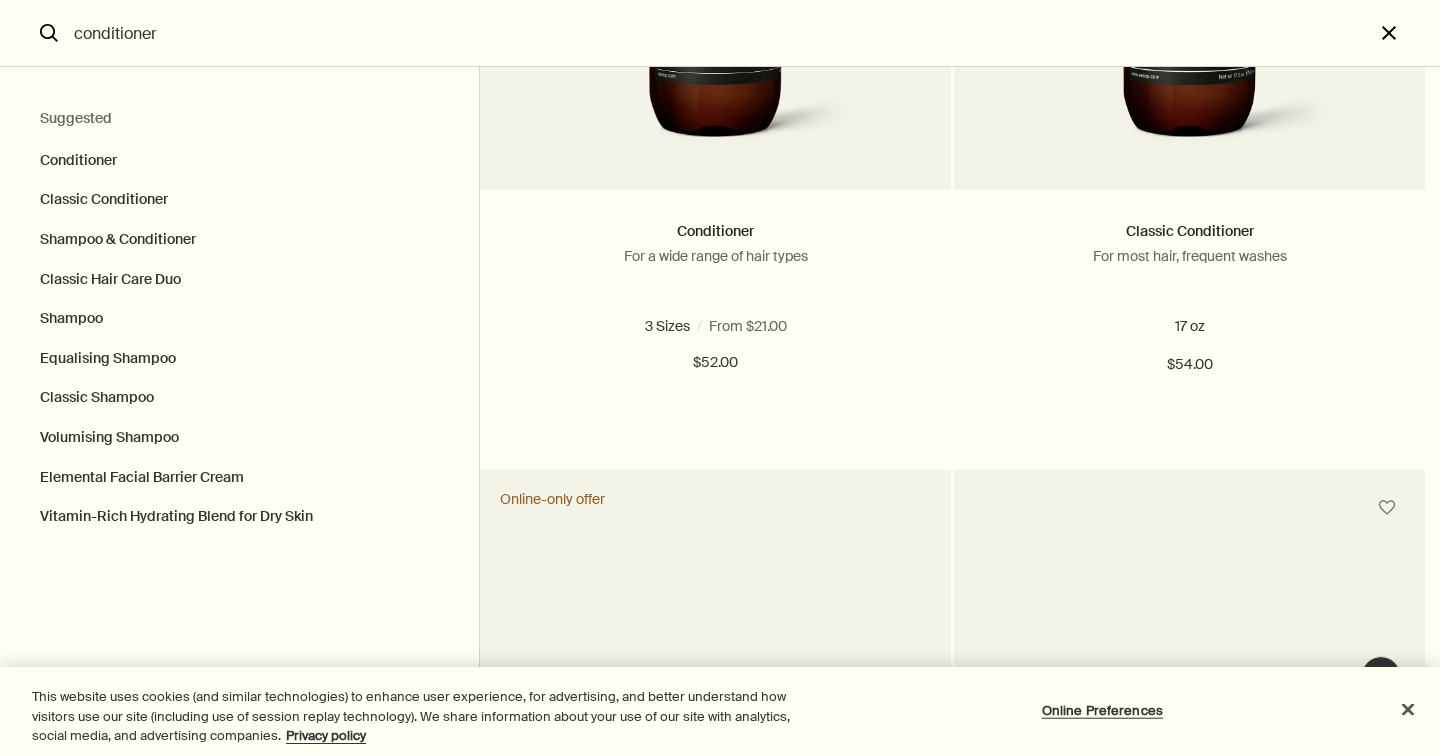 click on "close" at bounding box center [1407, 33] 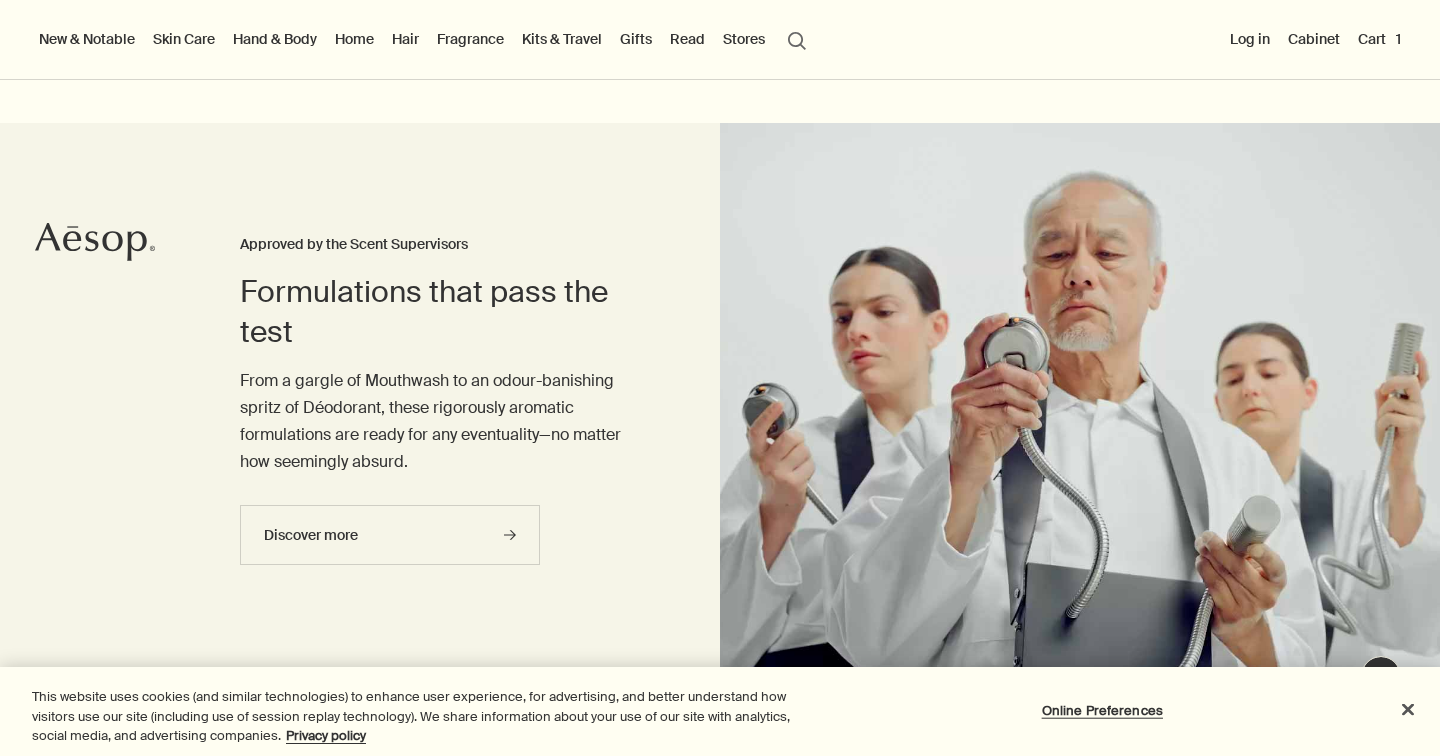 type 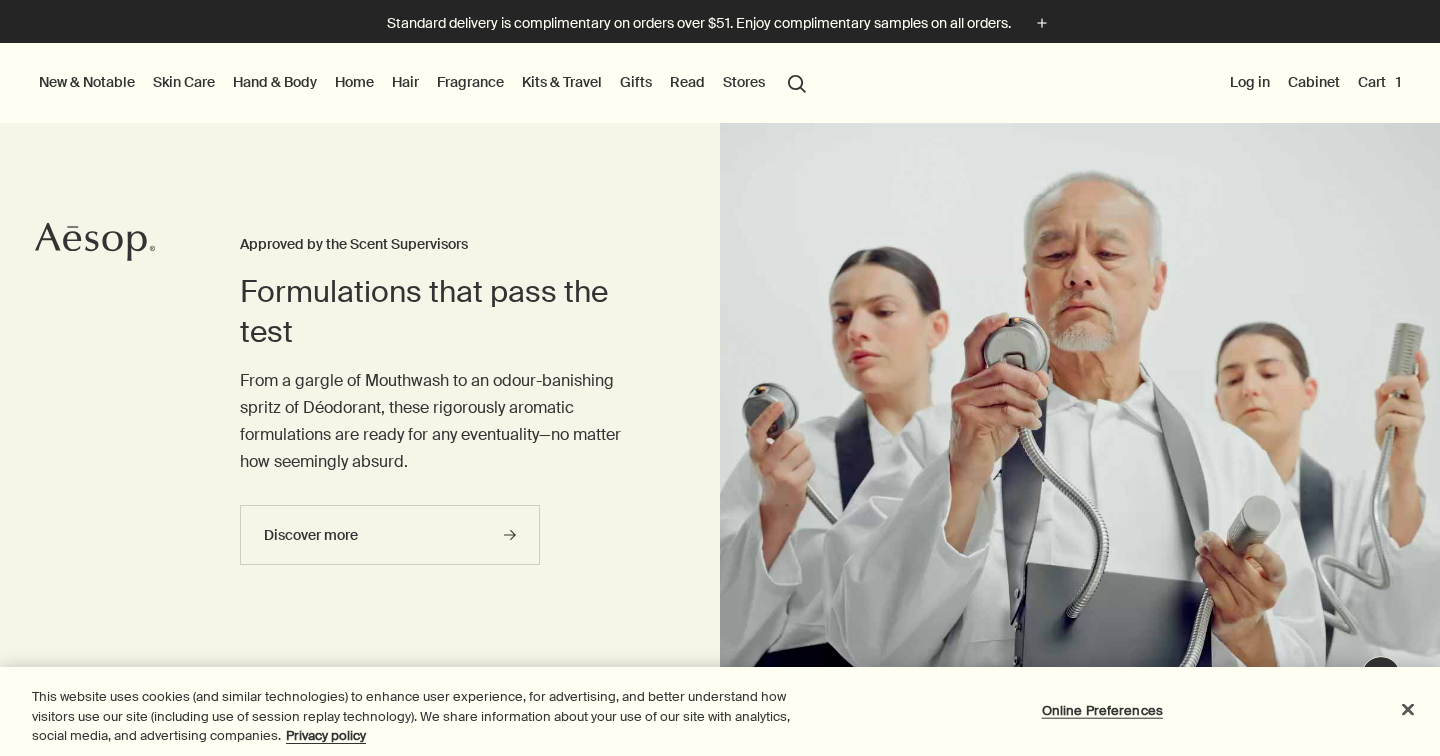 click on "Cart 1" at bounding box center [1379, 82] 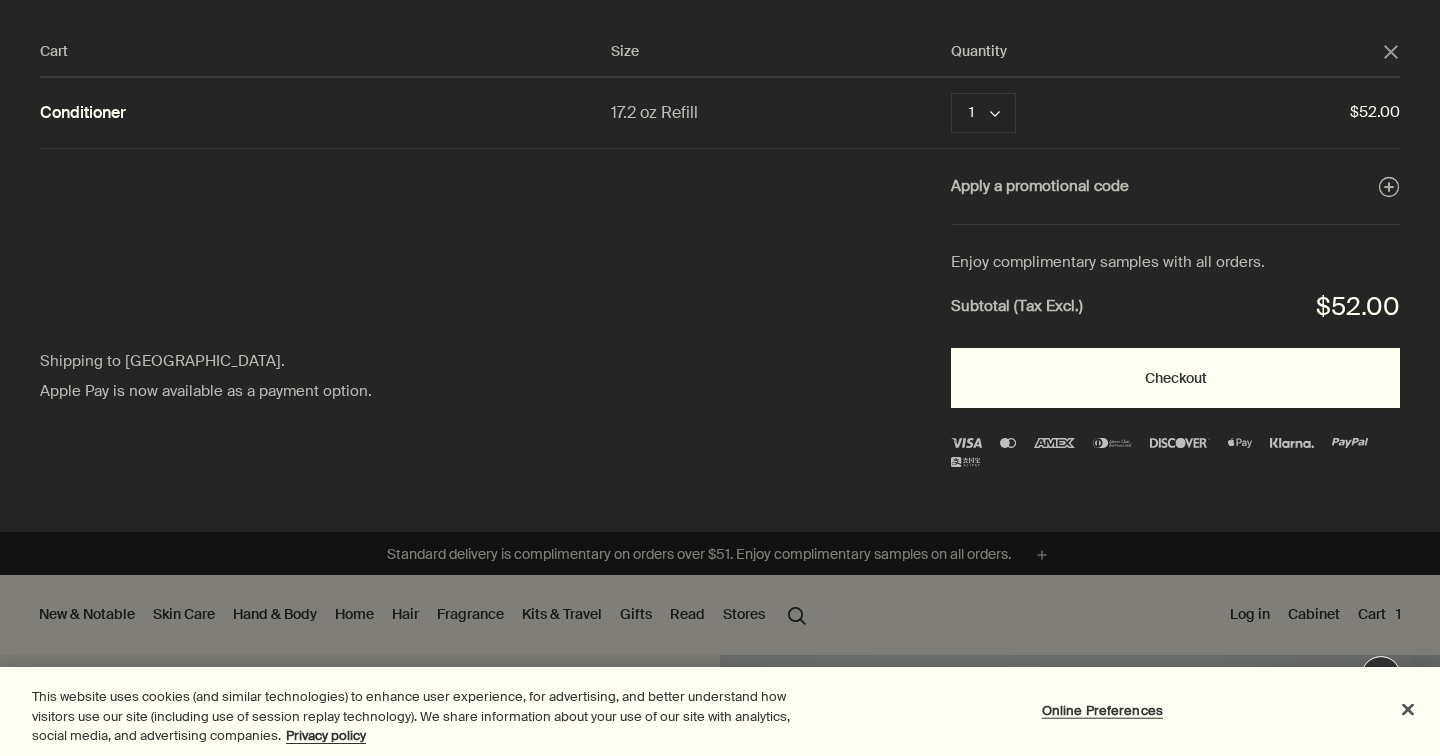 click on "Checkout" at bounding box center (1175, 378) 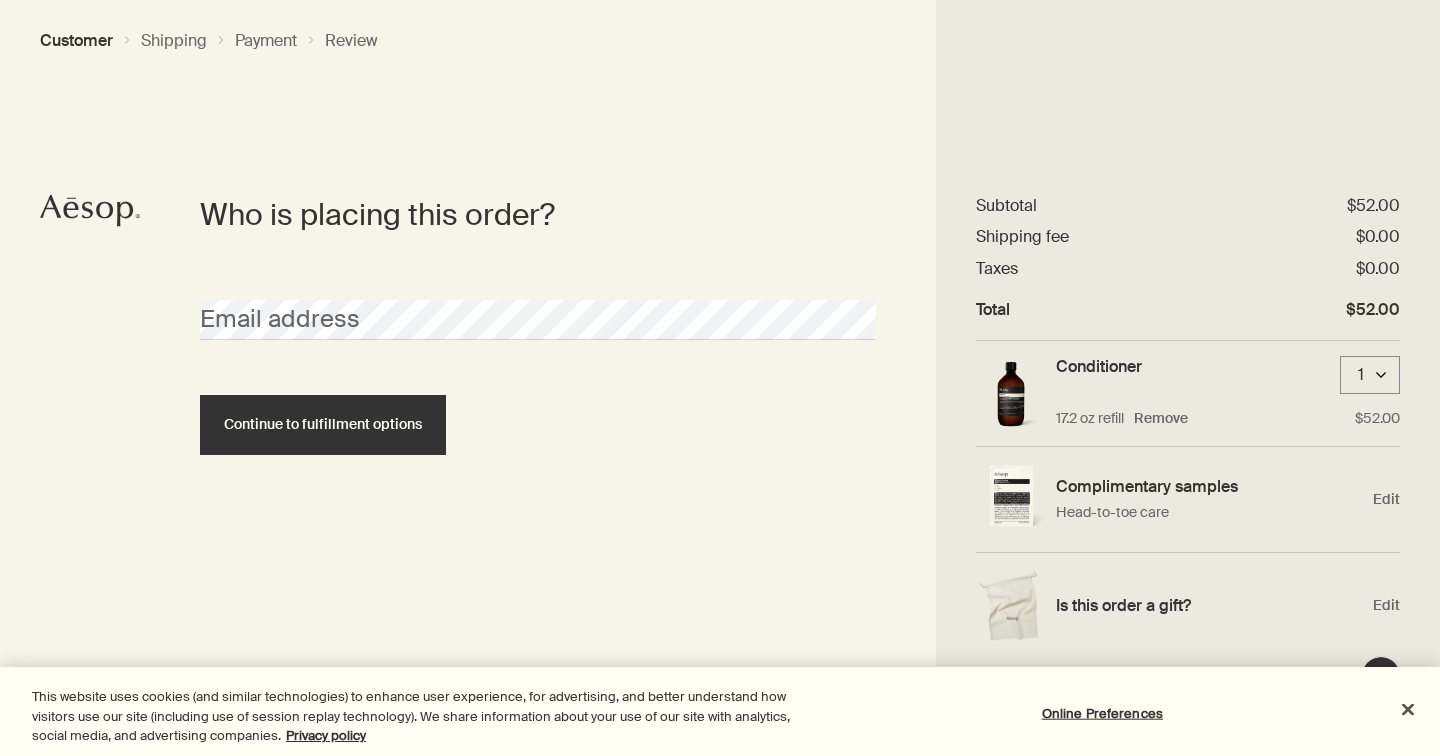 scroll, scrollTop: 0, scrollLeft: 0, axis: both 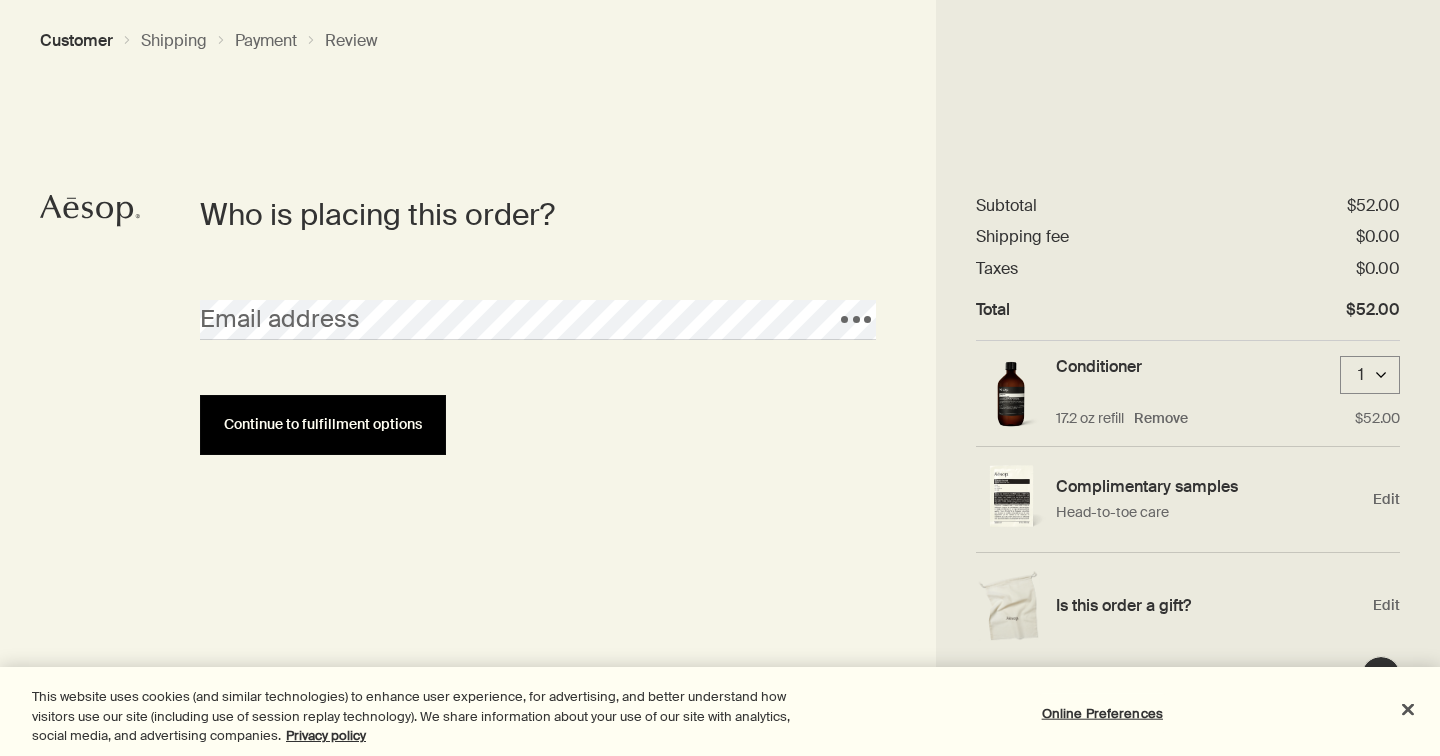click on "Continue to fulfillment options" at bounding box center [323, 424] 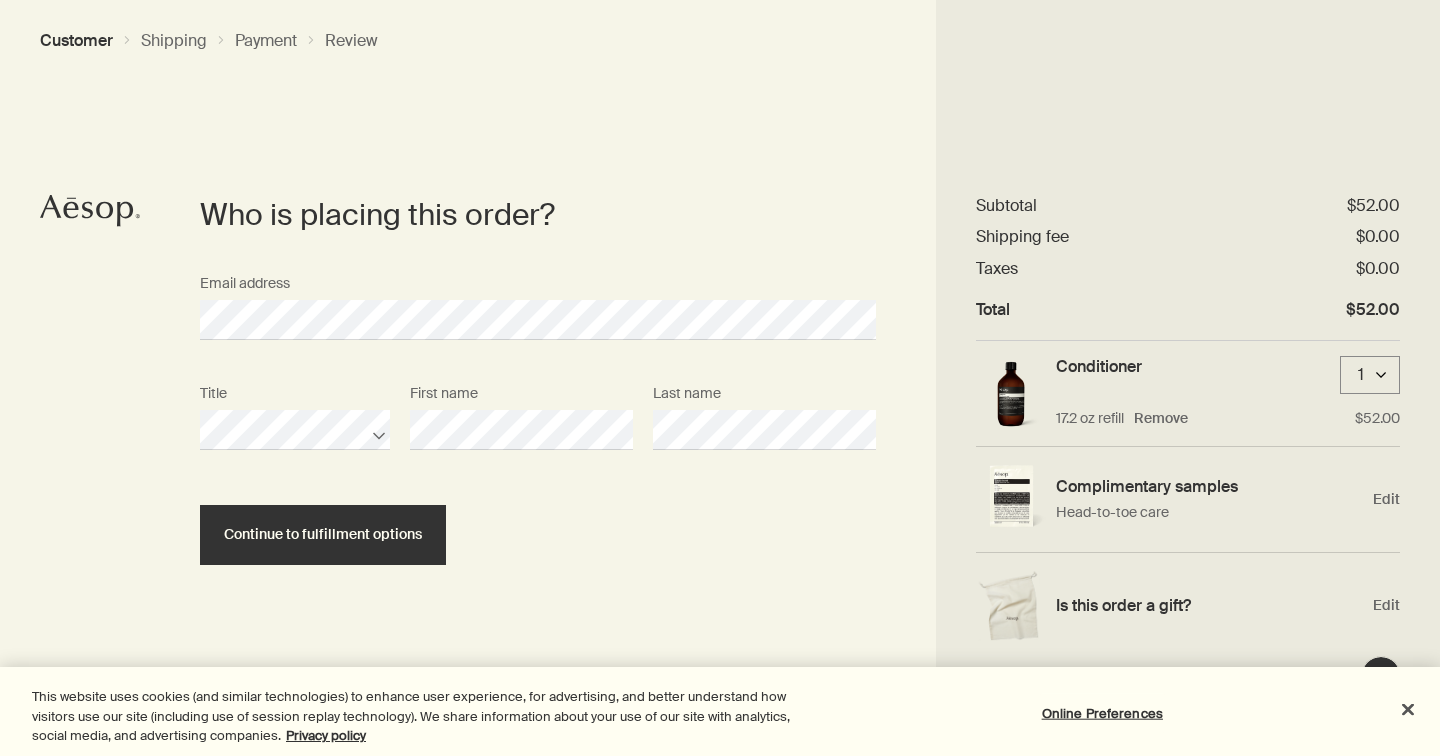 click on "Title First name Last name Continue to fulfillment options" at bounding box center [538, 470] 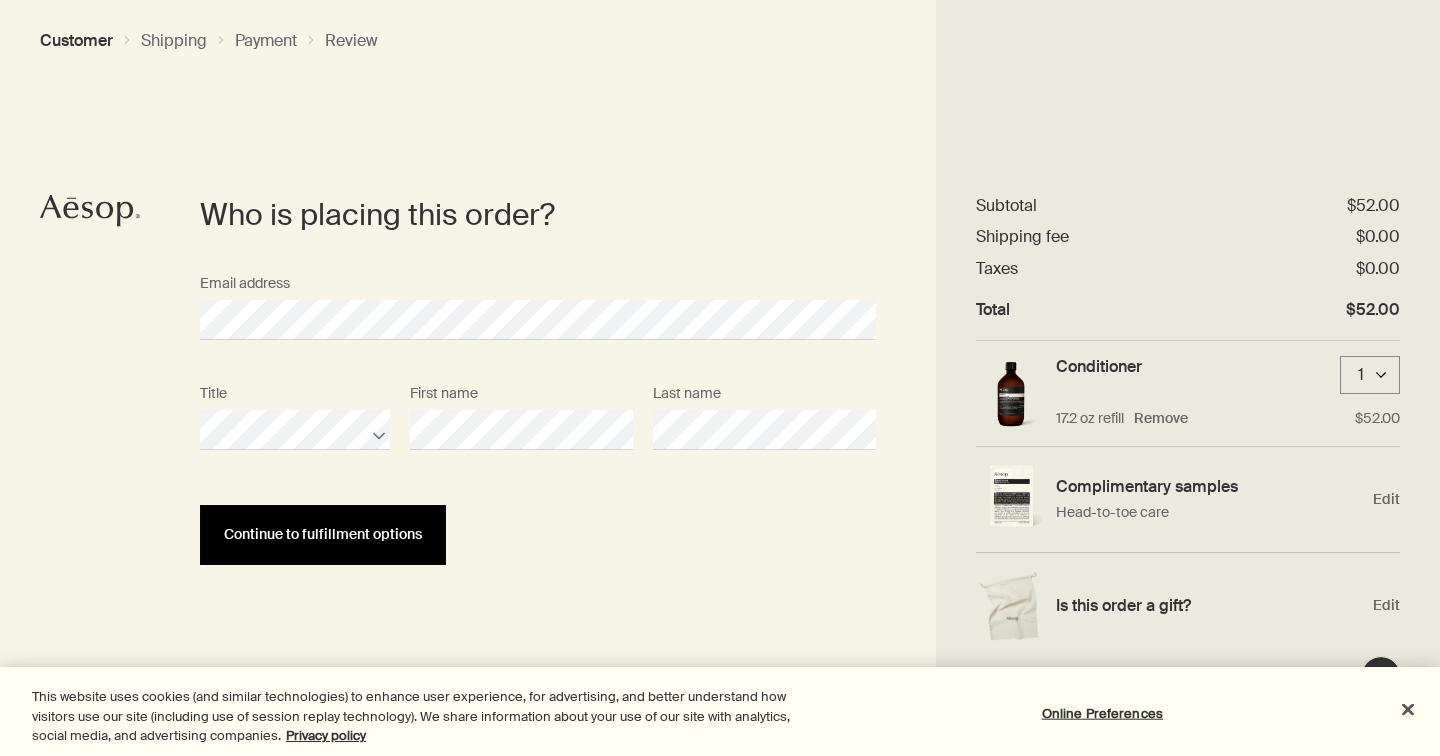 click on "Continue to fulfillment options" at bounding box center (323, 535) 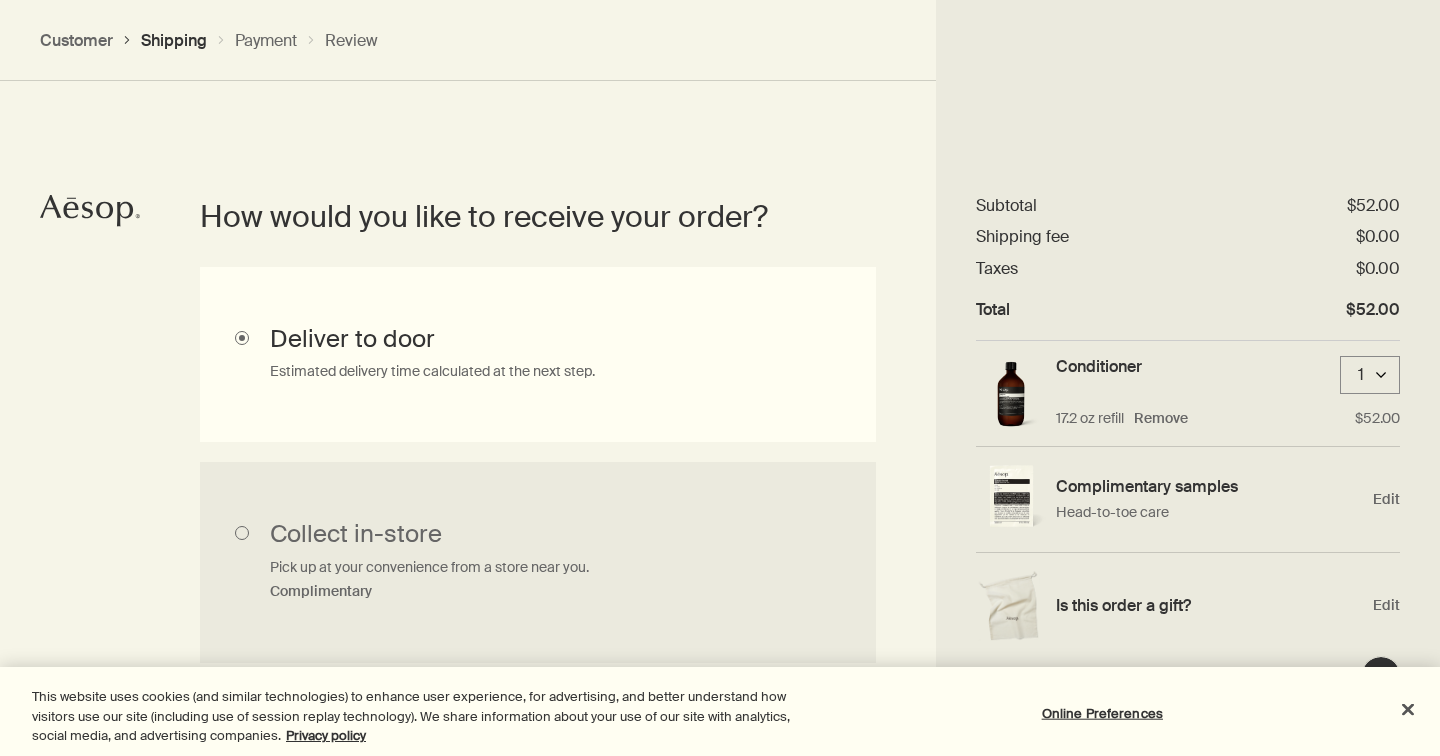 scroll, scrollTop: 447, scrollLeft: 0, axis: vertical 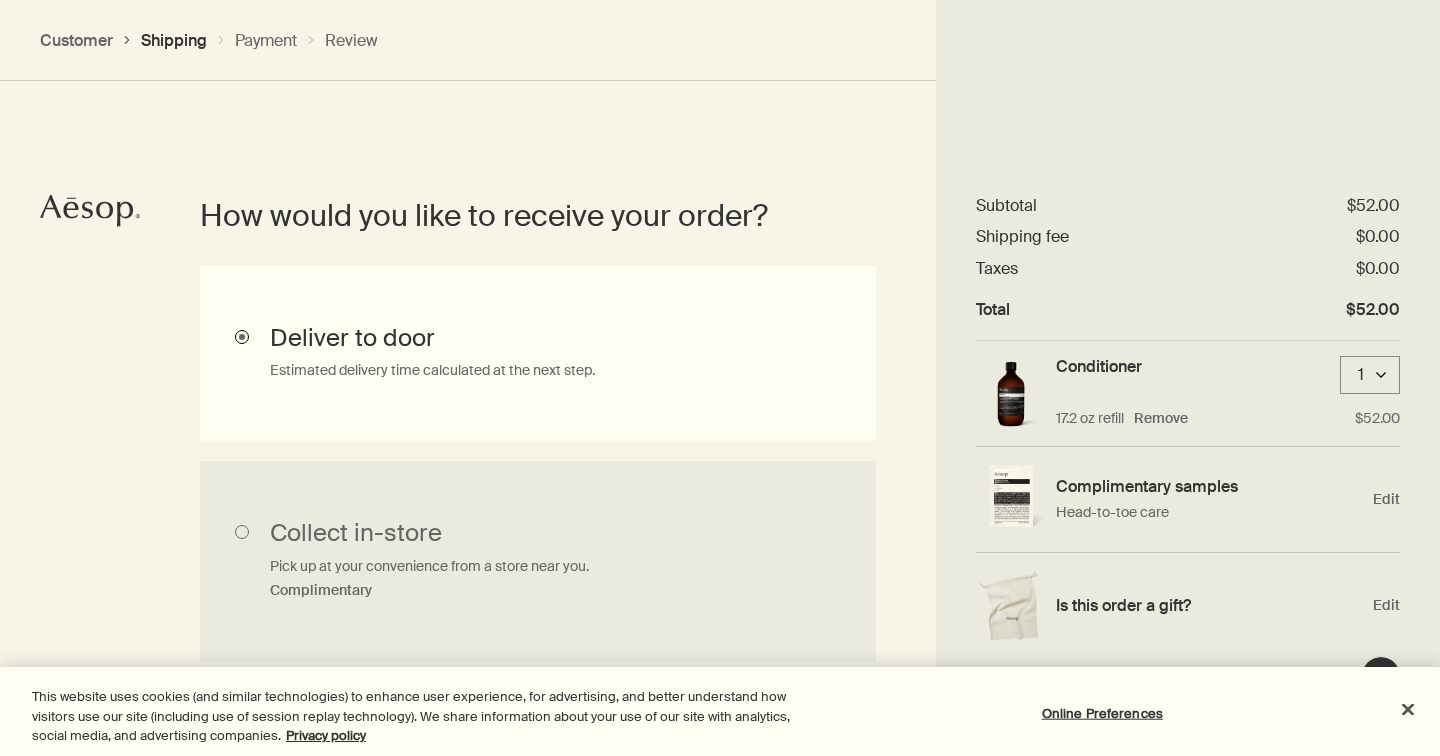click on "Deliver to door Estimated delivery time calculated at the next step." at bounding box center [538, 353] 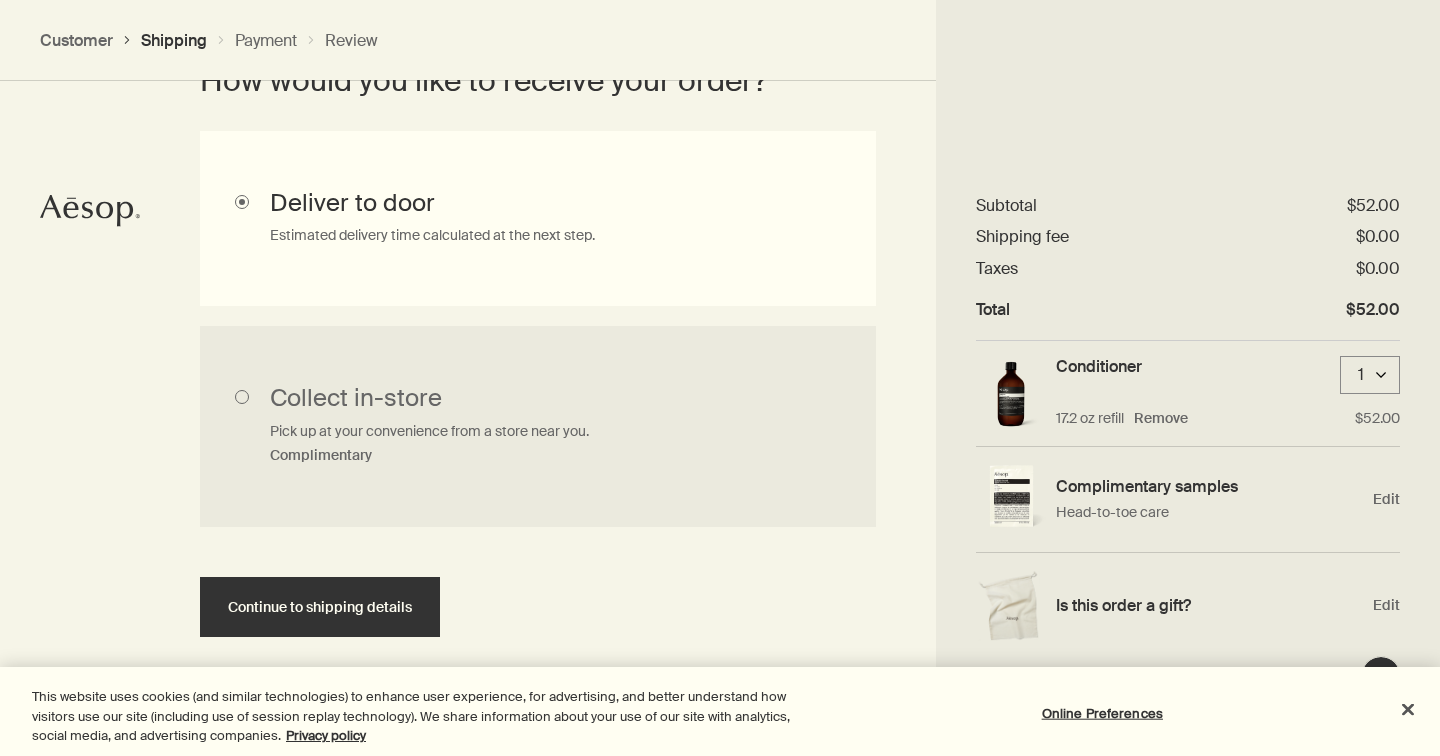 scroll, scrollTop: 596, scrollLeft: 0, axis: vertical 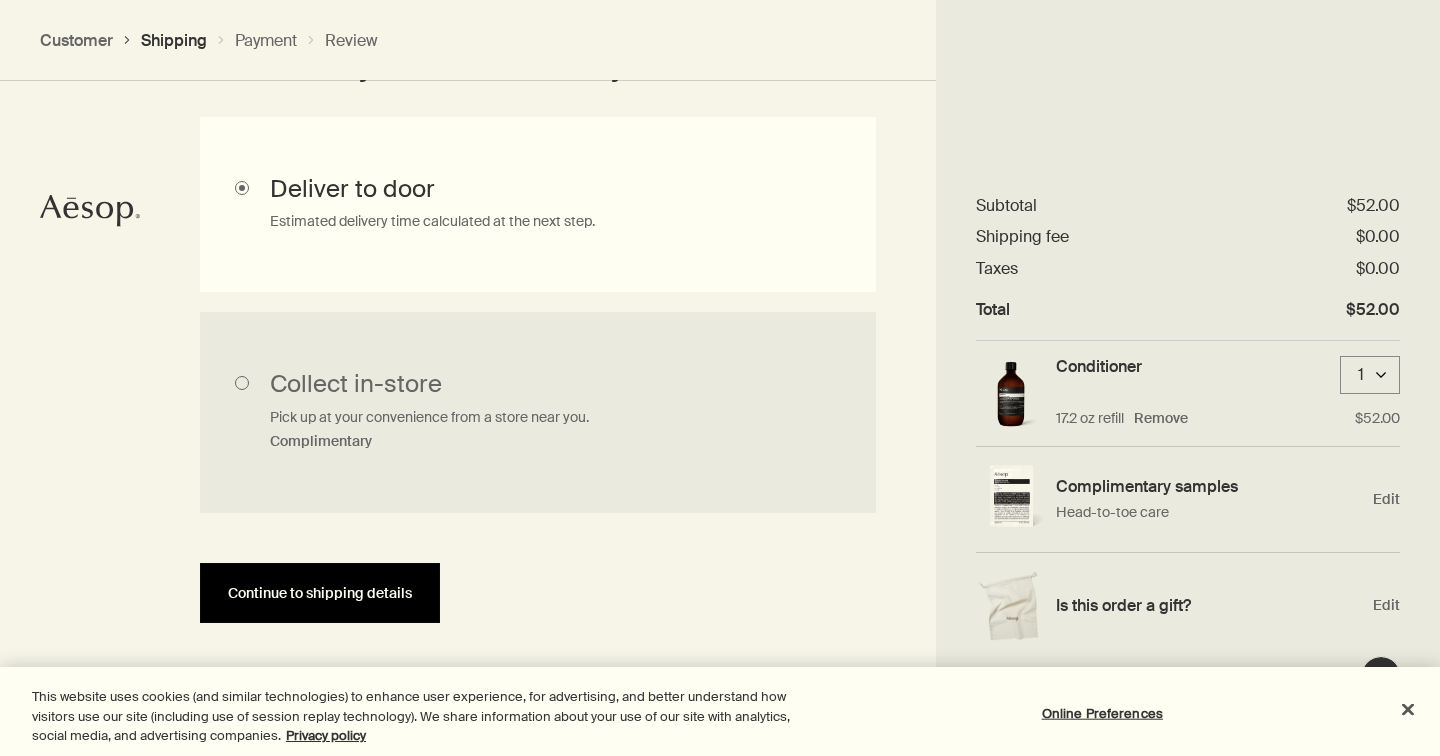 click on "Continue to shipping details" at bounding box center [320, 593] 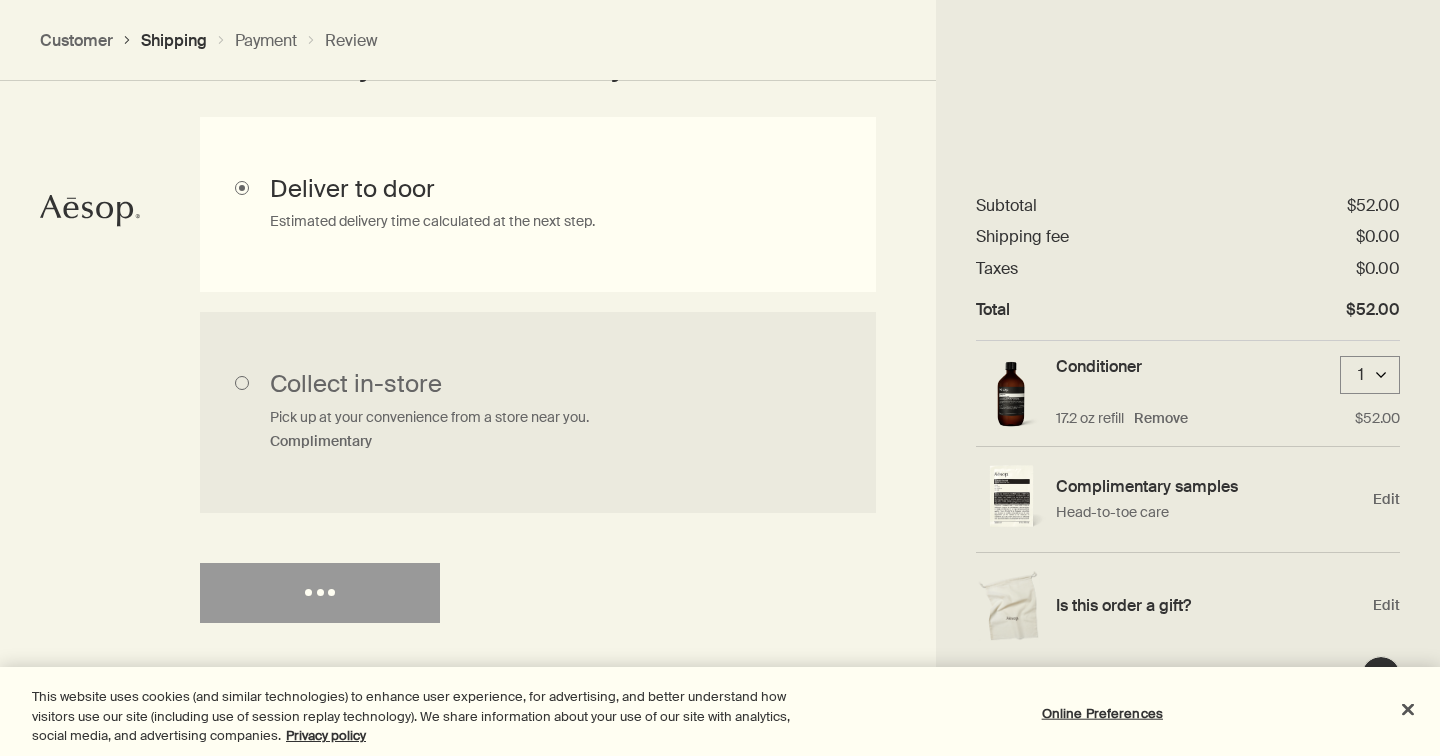 select on "US" 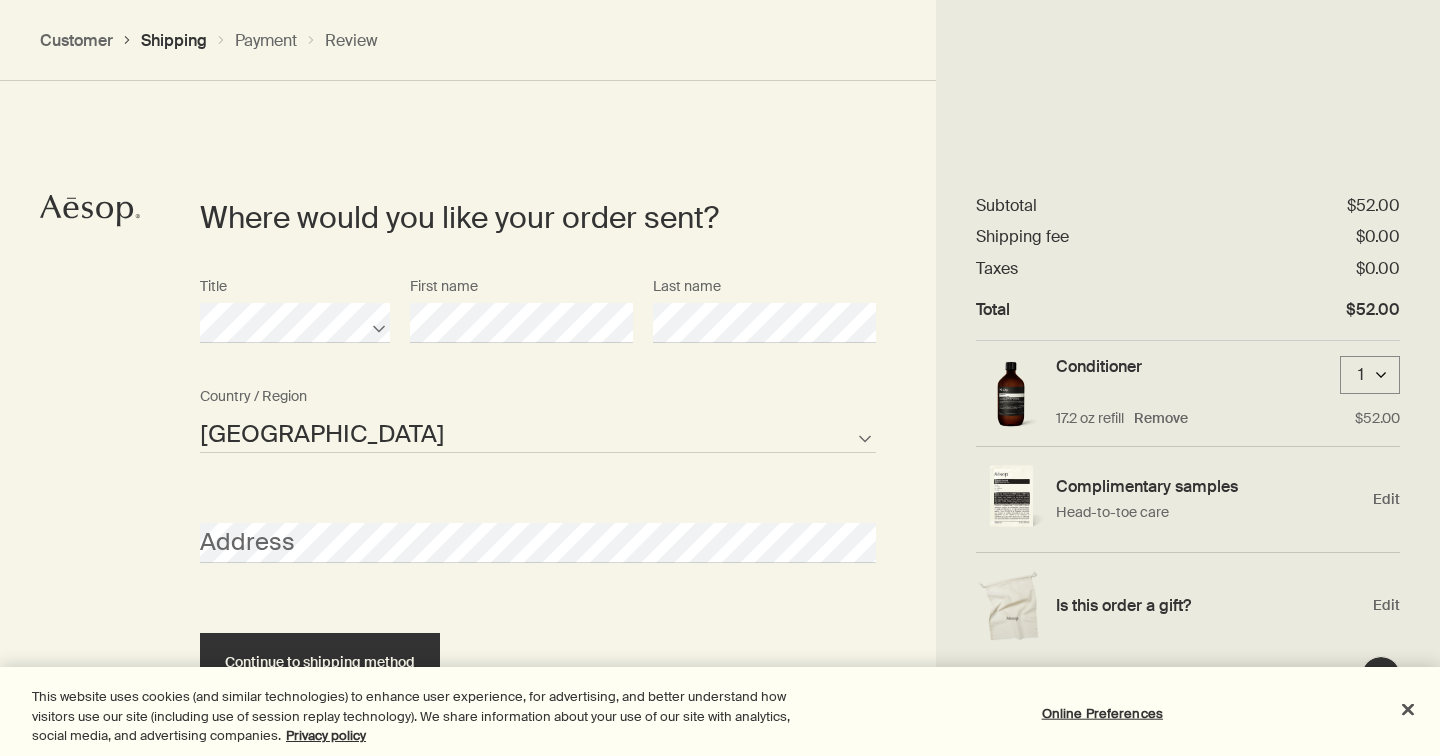 scroll, scrollTop: 864, scrollLeft: 0, axis: vertical 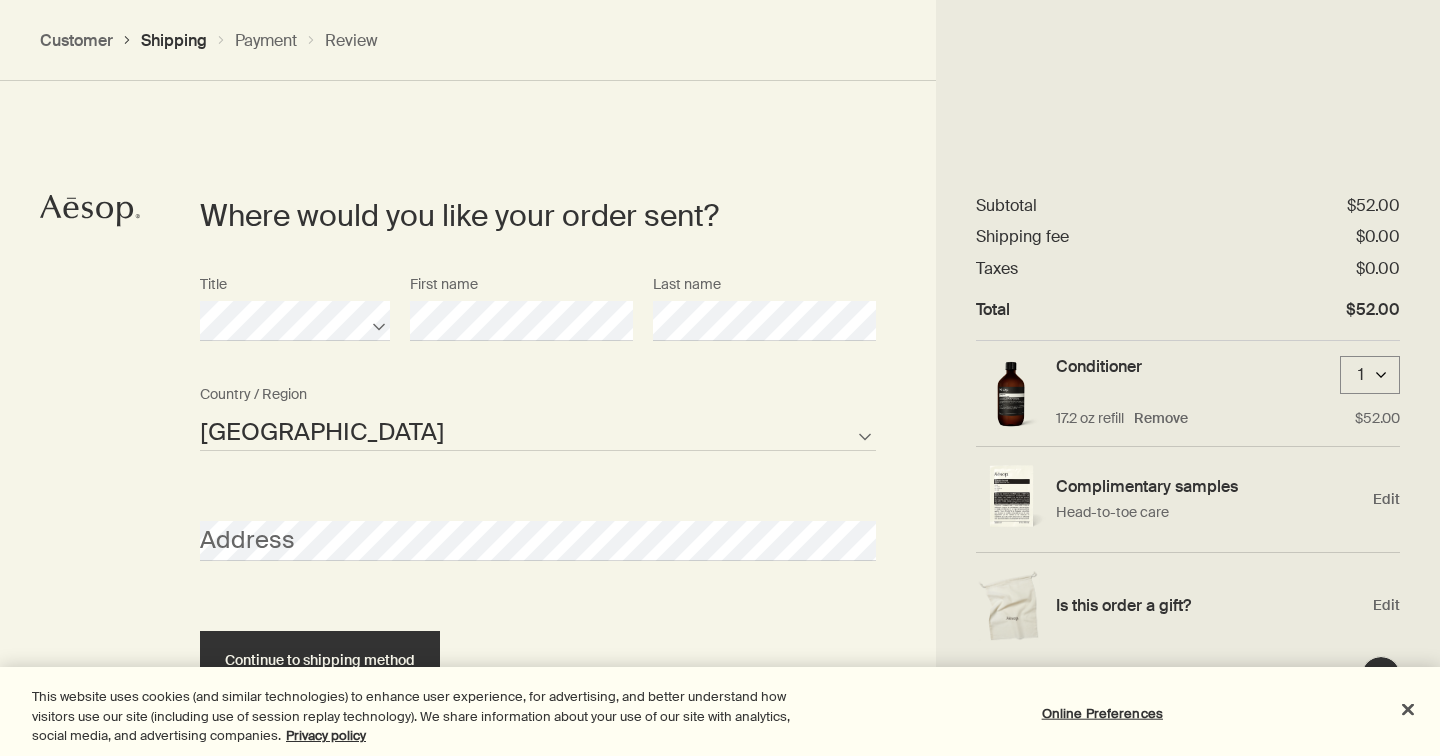 click on "Address" at bounding box center (538, 523) 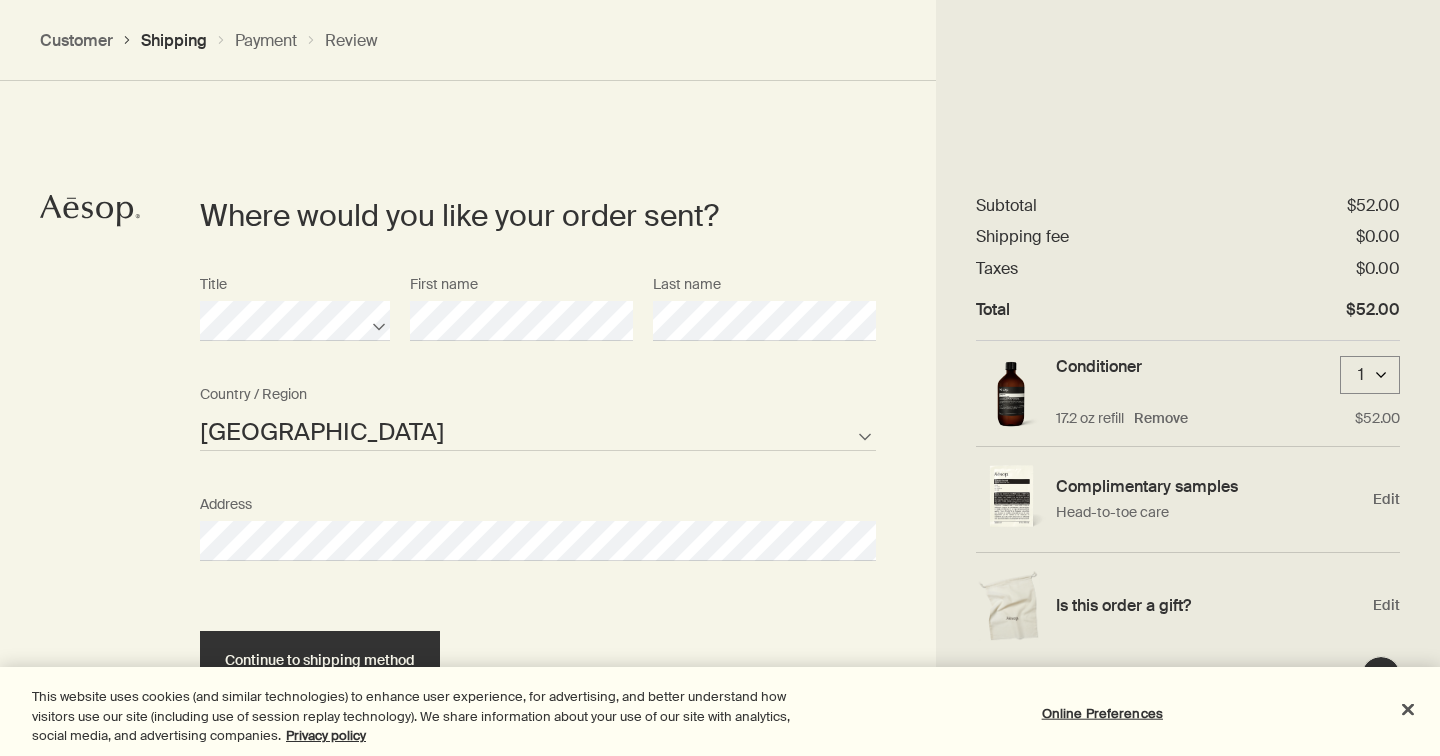 select on "US" 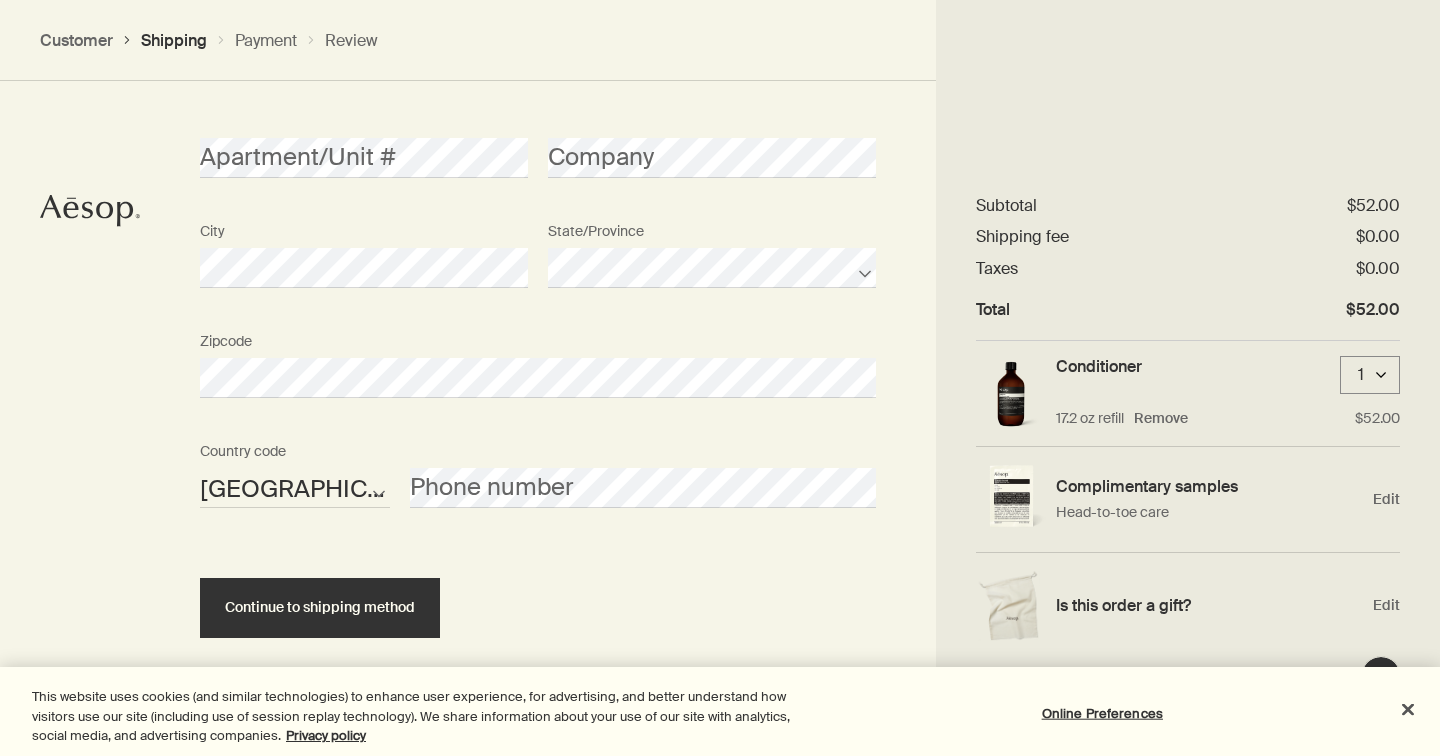 scroll, scrollTop: 1371, scrollLeft: 0, axis: vertical 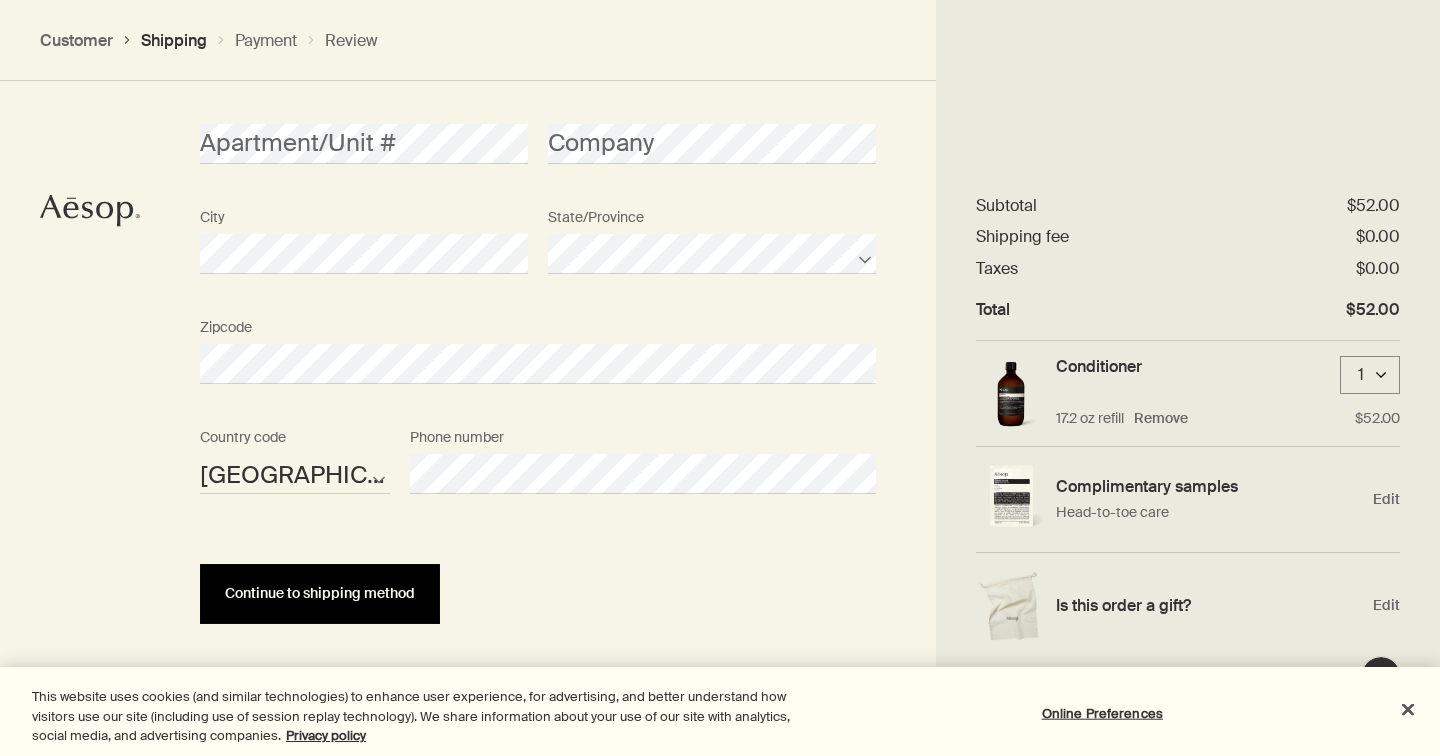 click on "Continue to shipping method" at bounding box center [320, 594] 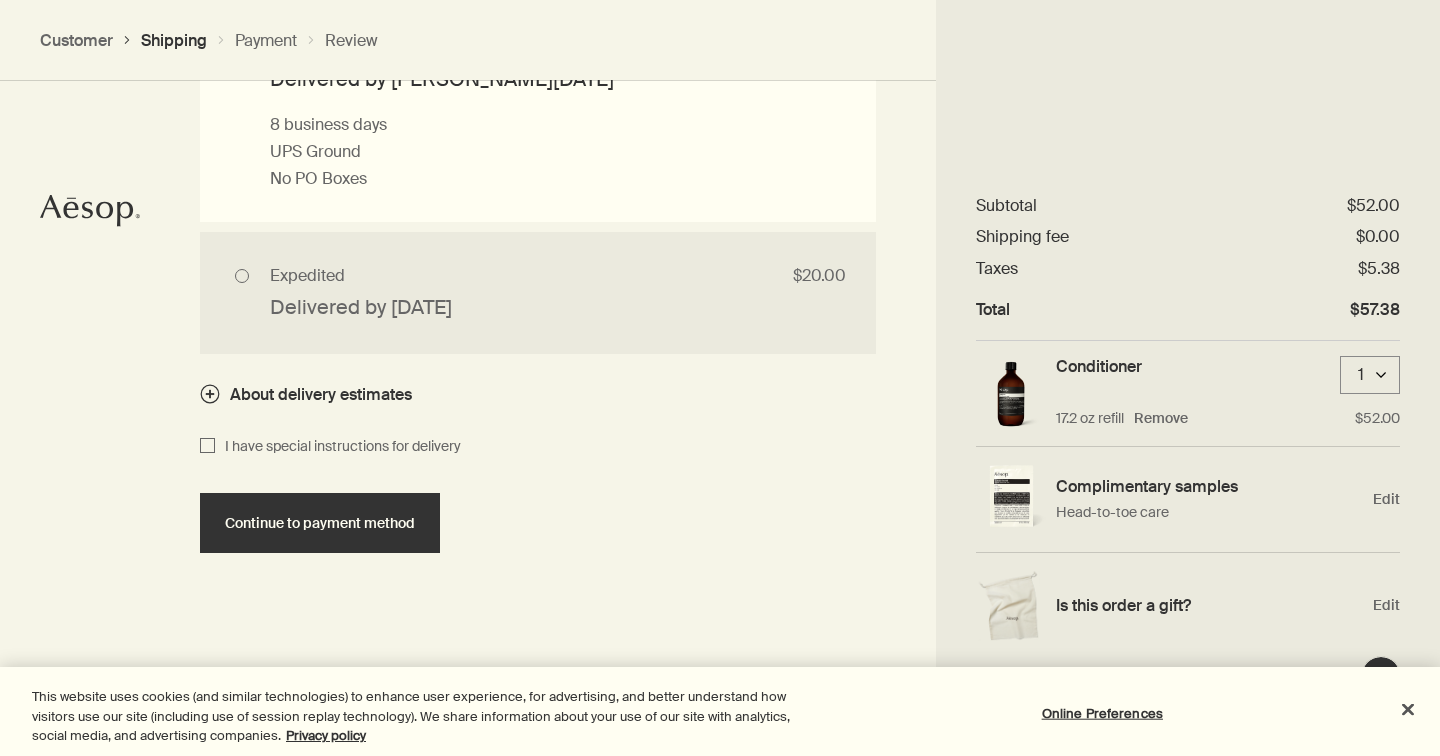 scroll, scrollTop: 2032, scrollLeft: 0, axis: vertical 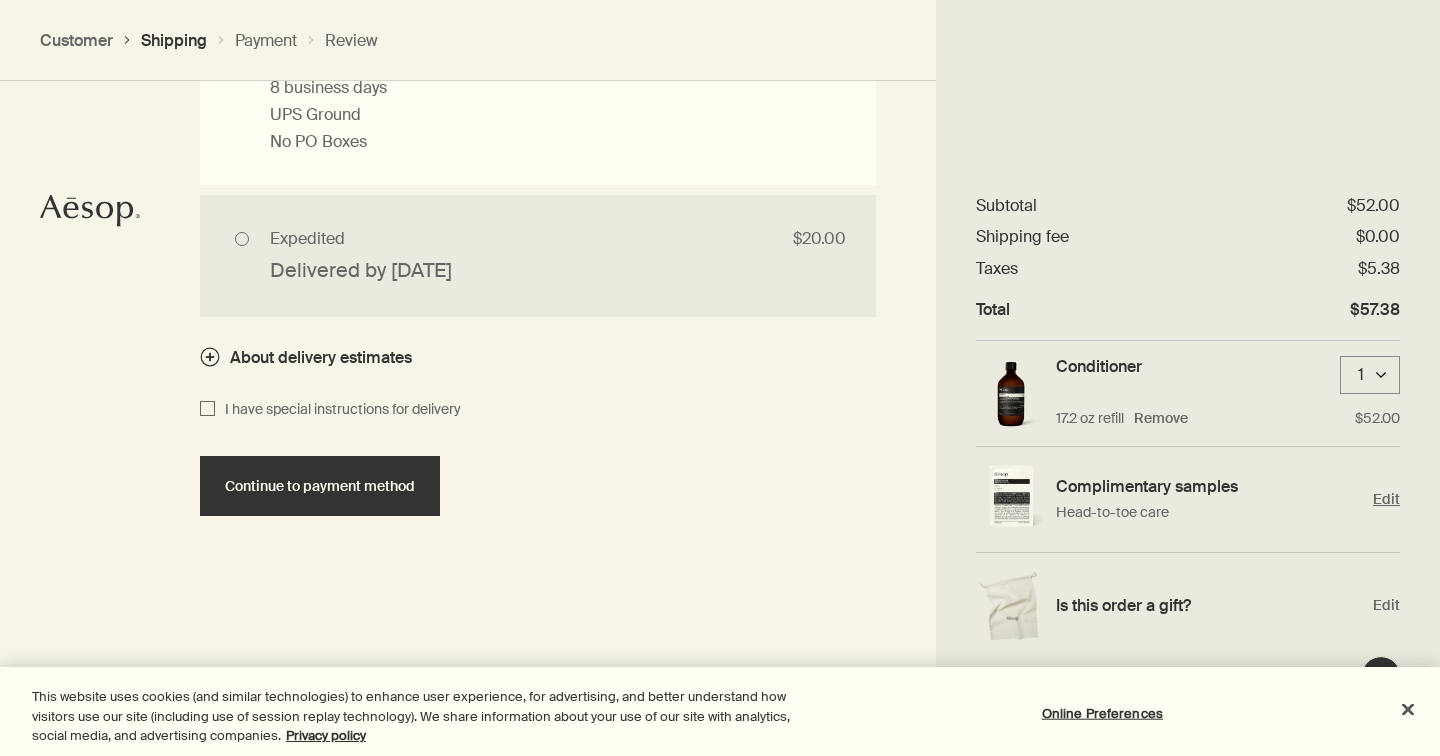 click on "Complimentary samples" at bounding box center (1209, 486) 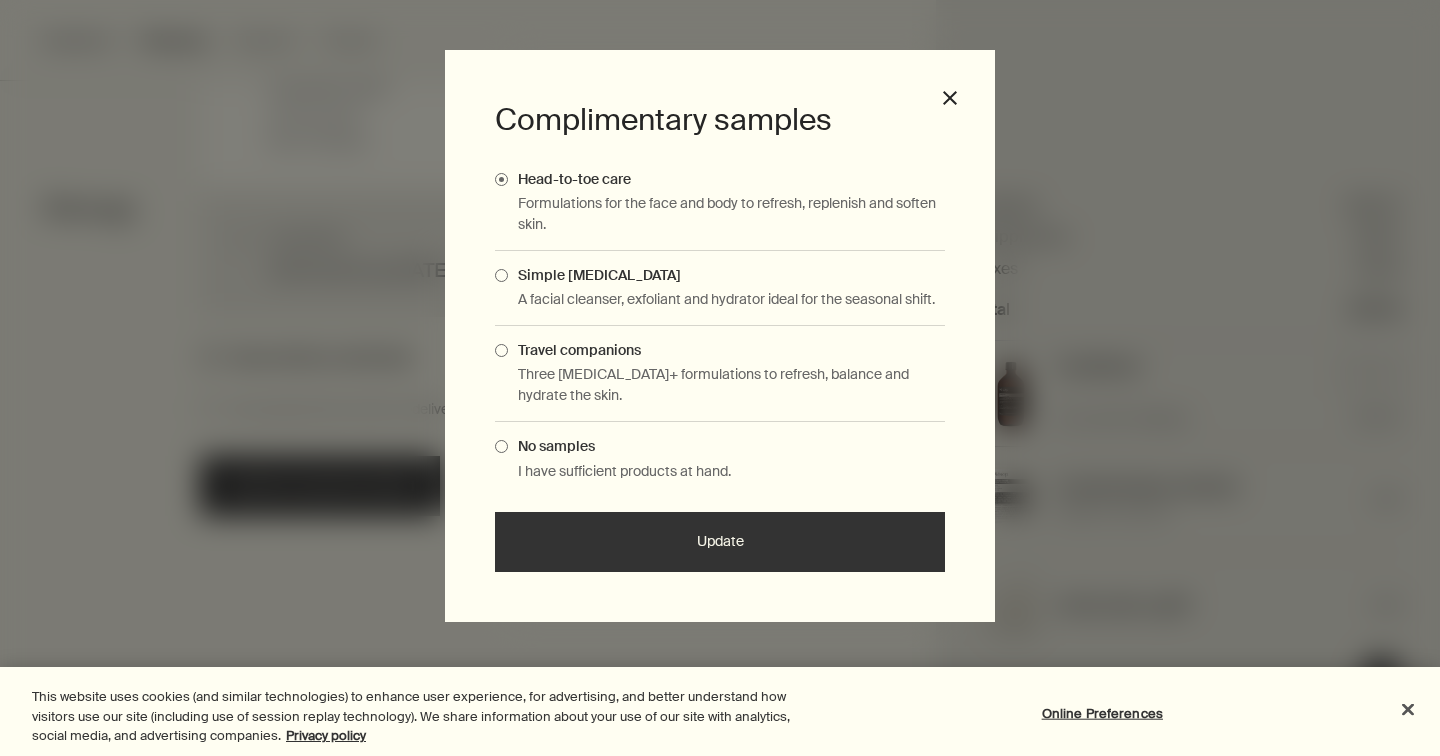 click on "Simple [MEDICAL_DATA]" at bounding box center [594, 275] 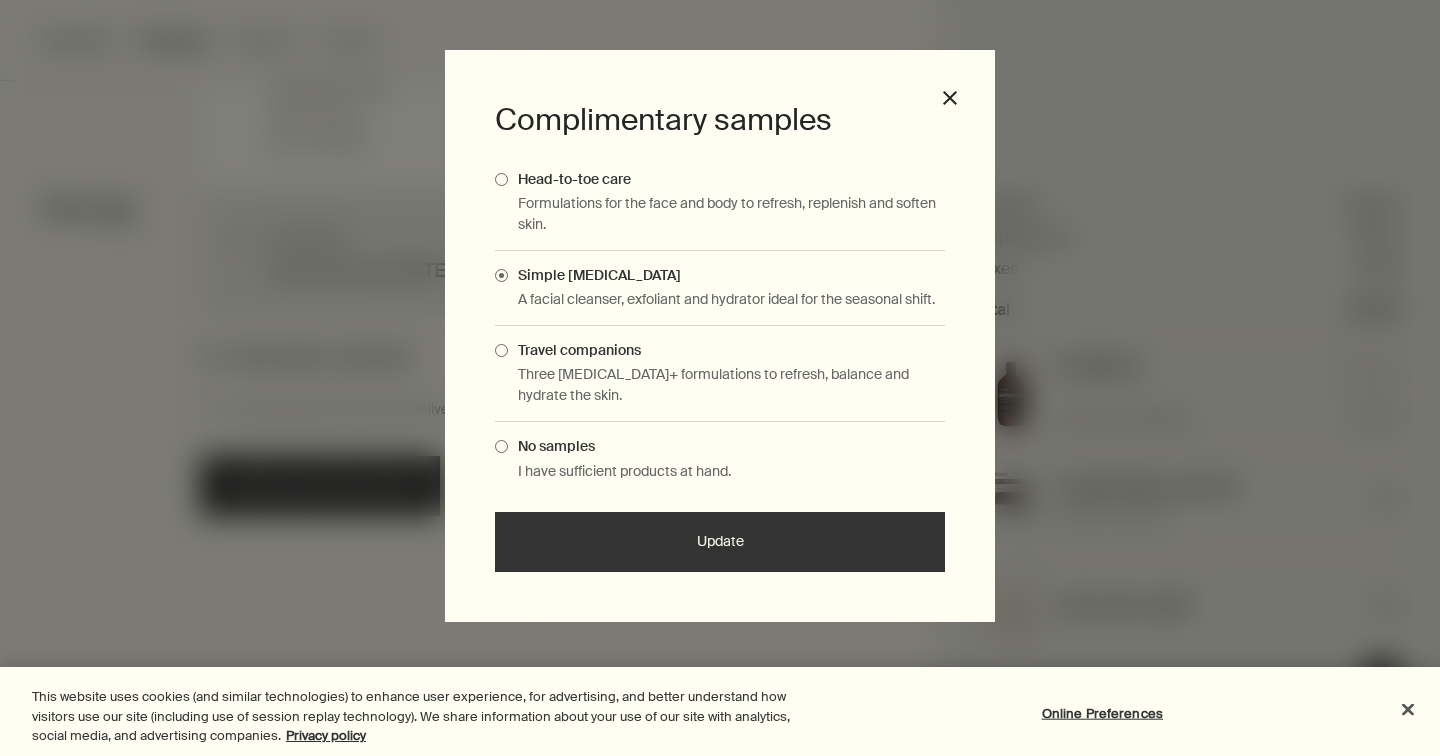 click on "Update" at bounding box center [720, 542] 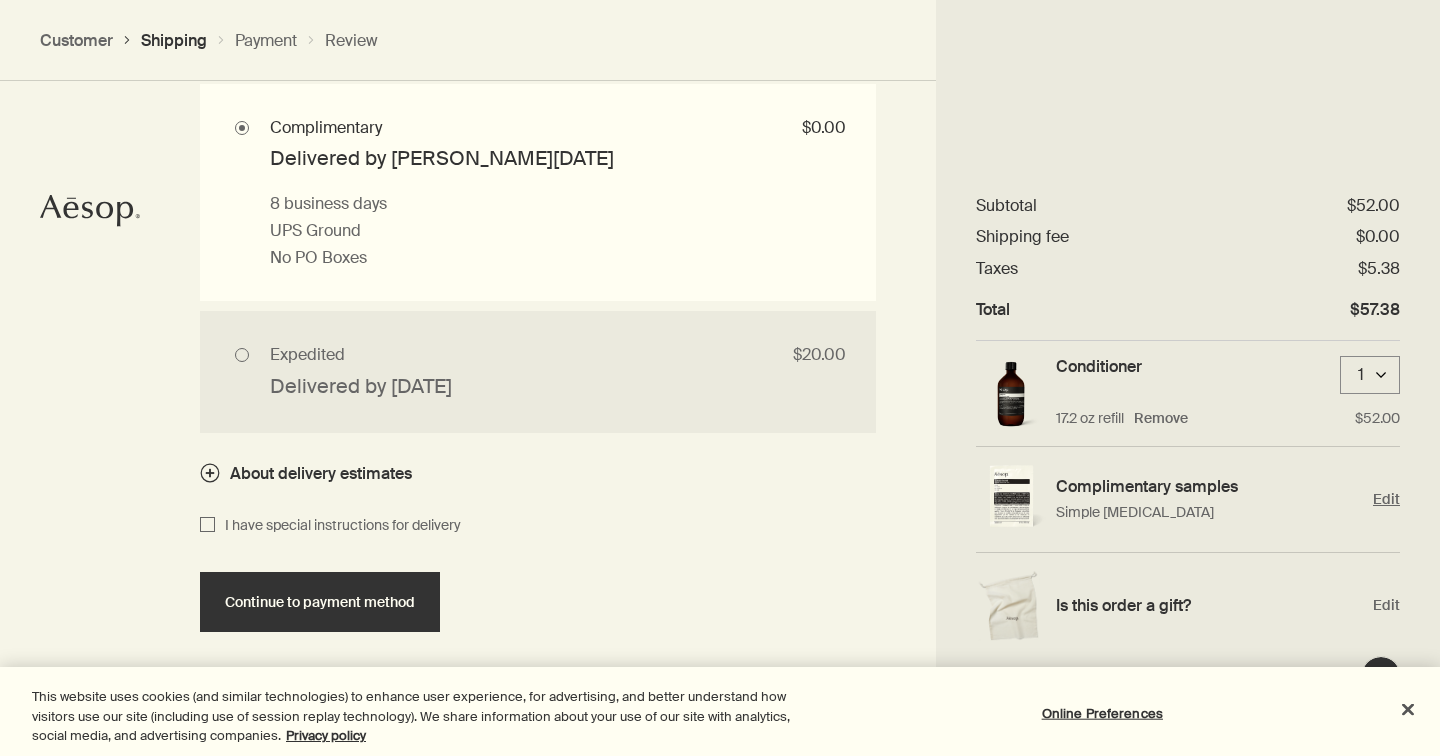 scroll, scrollTop: 2032, scrollLeft: 0, axis: vertical 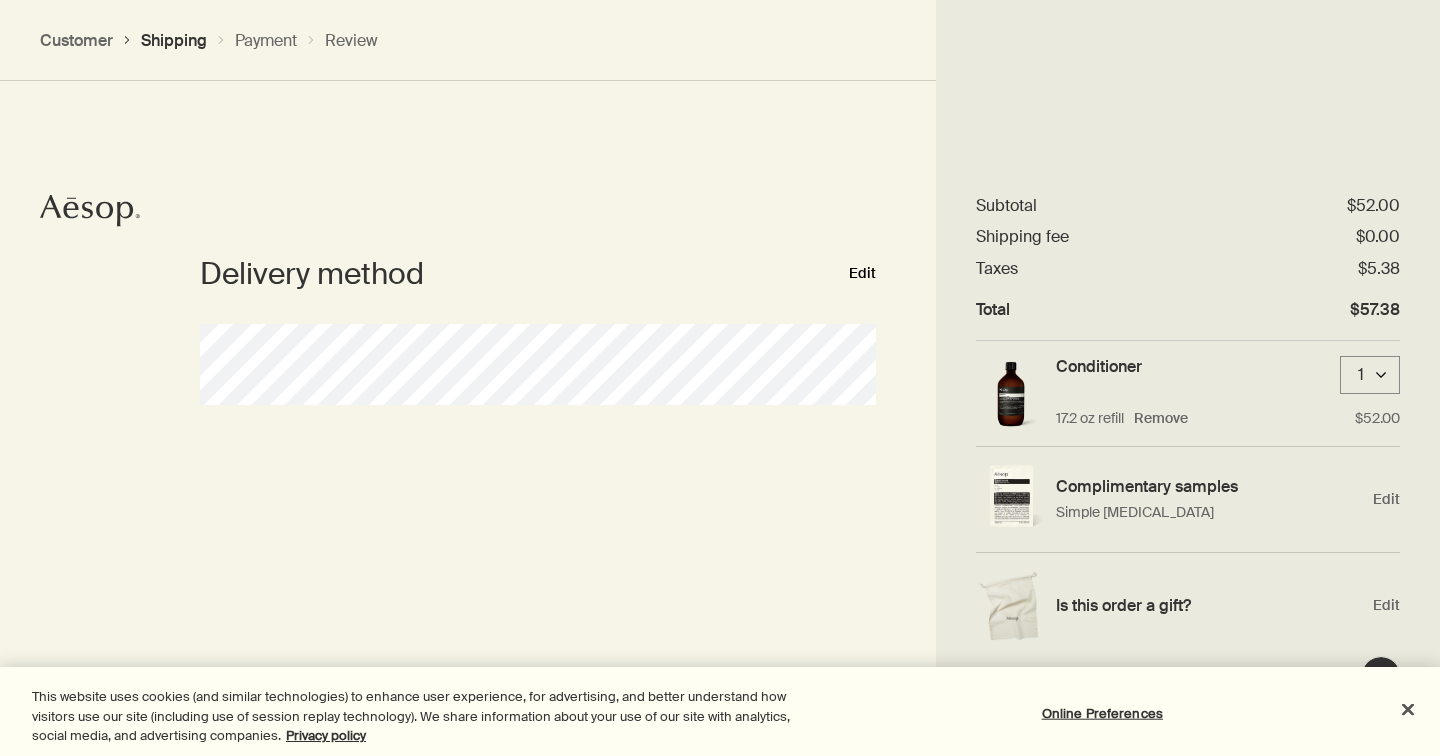 click on "Edit" at bounding box center (862, 274) 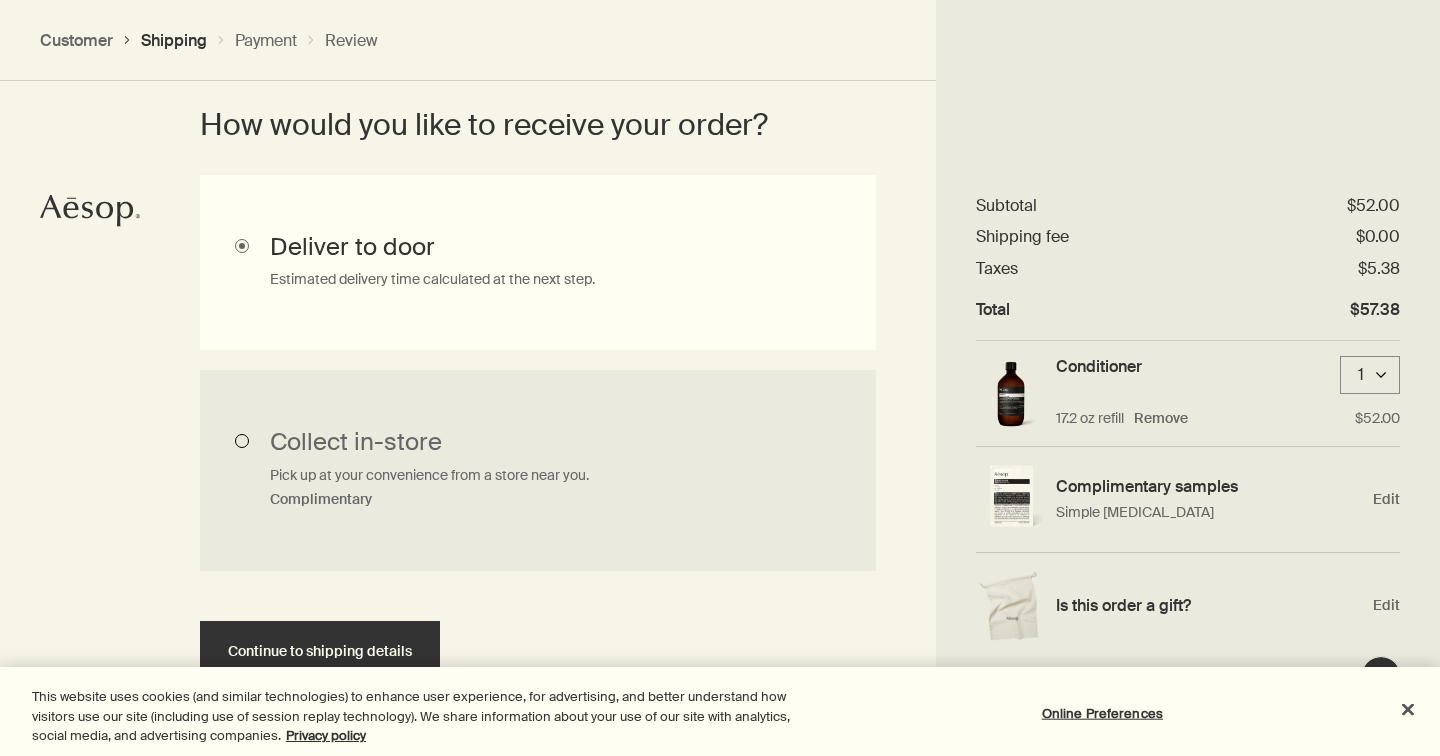 click on "Collect in-store Pick up at your convenience from a store near you. Complimentary" at bounding box center (538, 471) 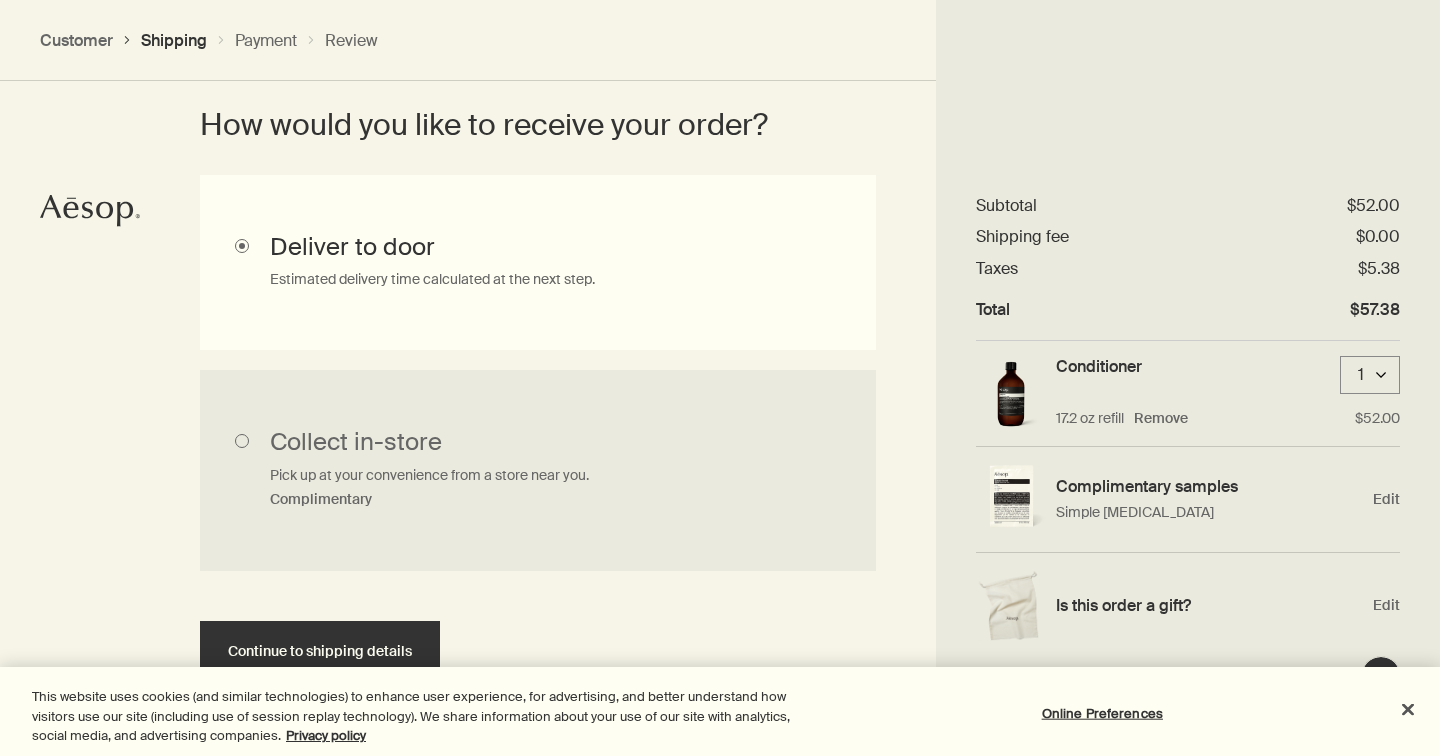 radio on "true" 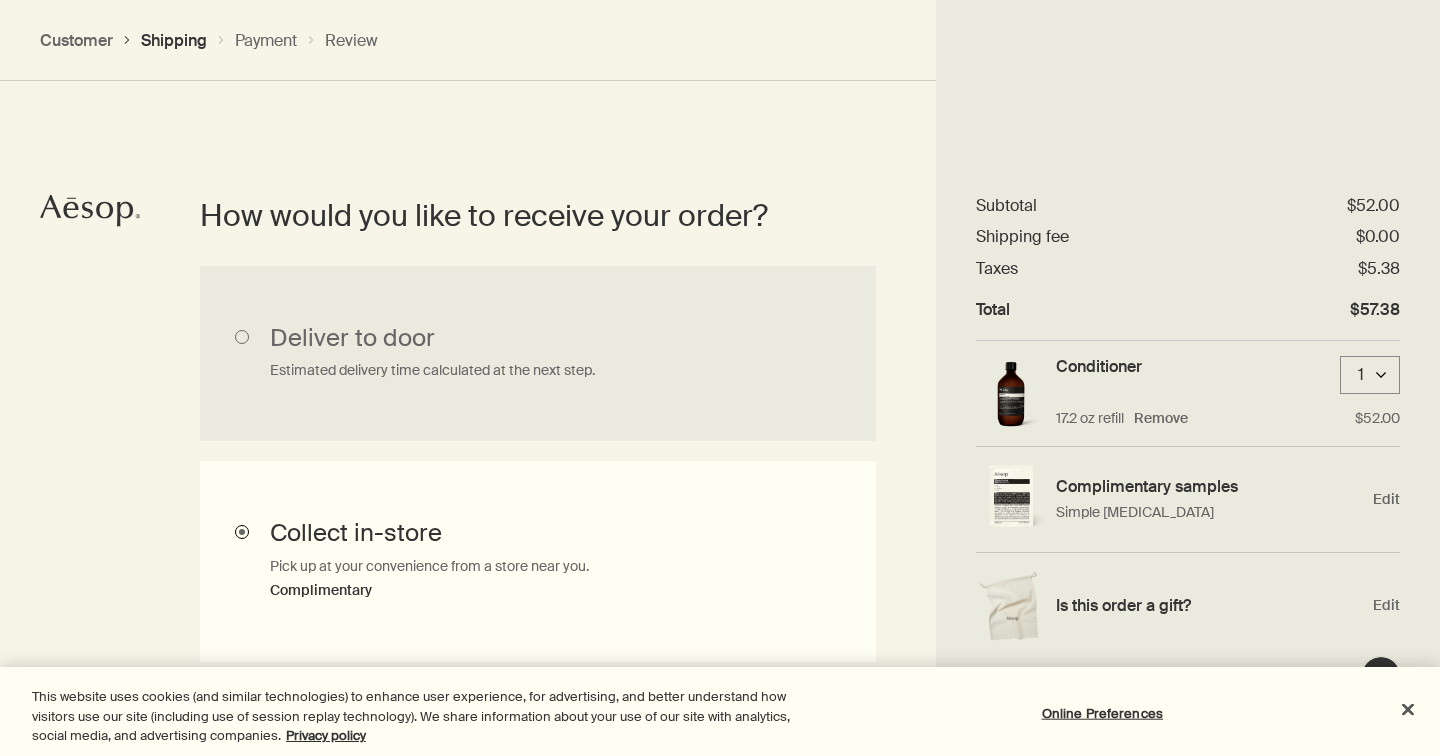 click on "Collect in-store Pick up at your convenience from a store near you. Complimentary" at bounding box center (538, 562) 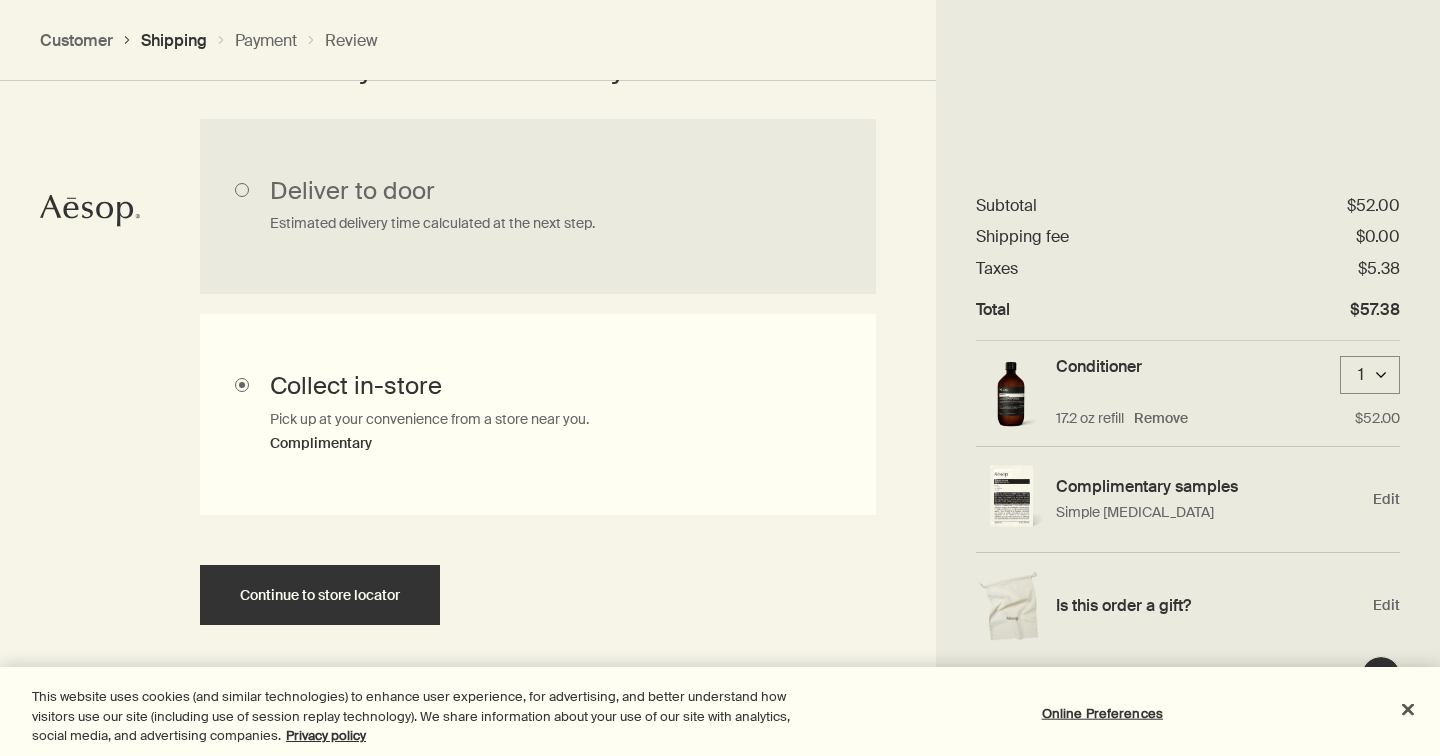 scroll, scrollTop: 596, scrollLeft: 0, axis: vertical 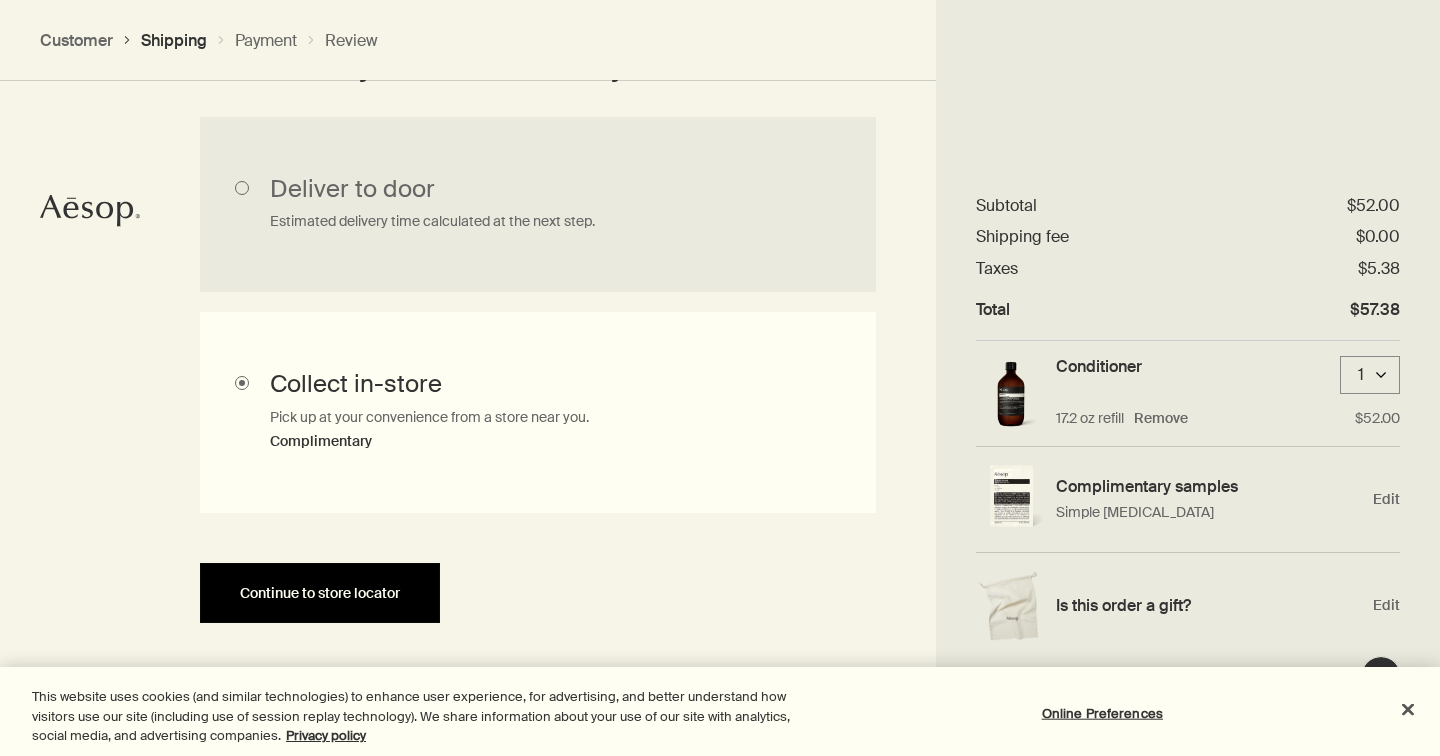 click on "Continue to store locator" at bounding box center [320, 593] 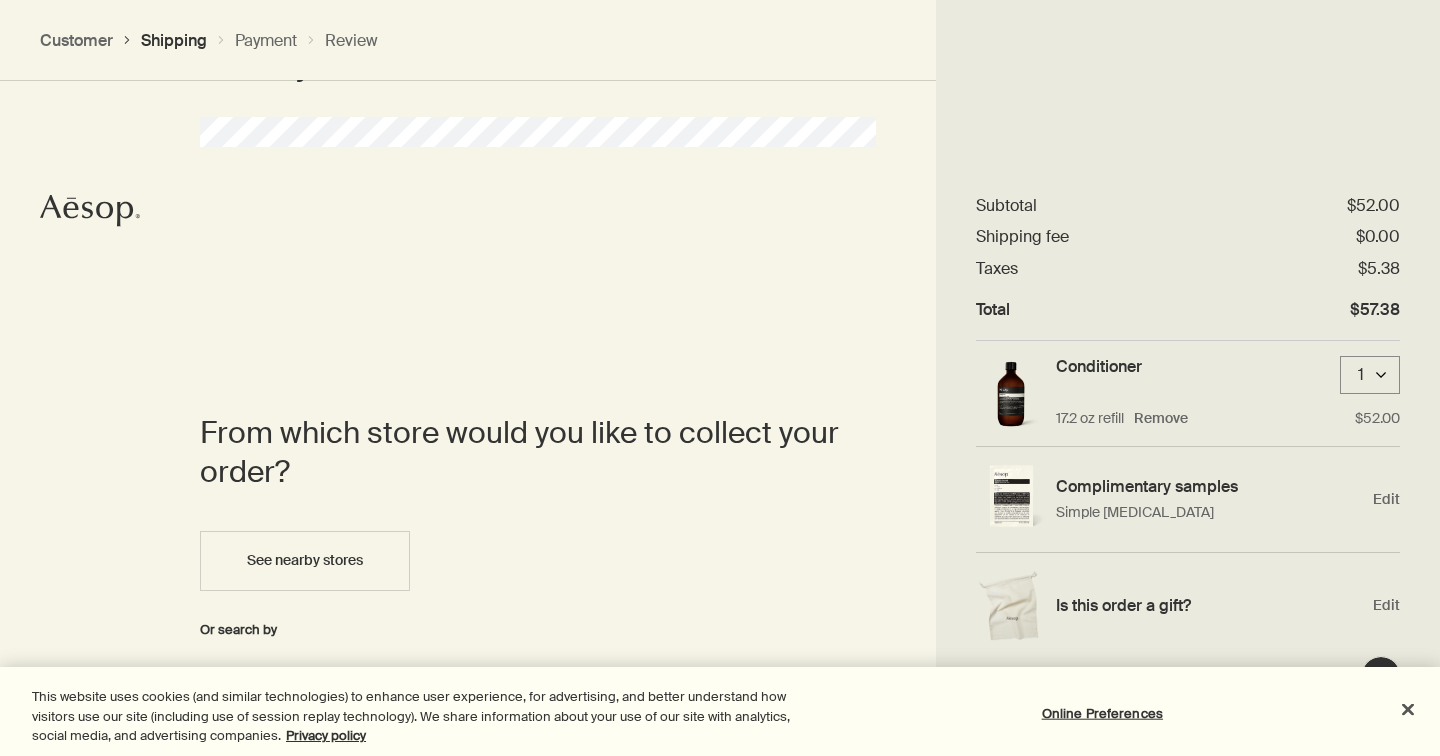 type 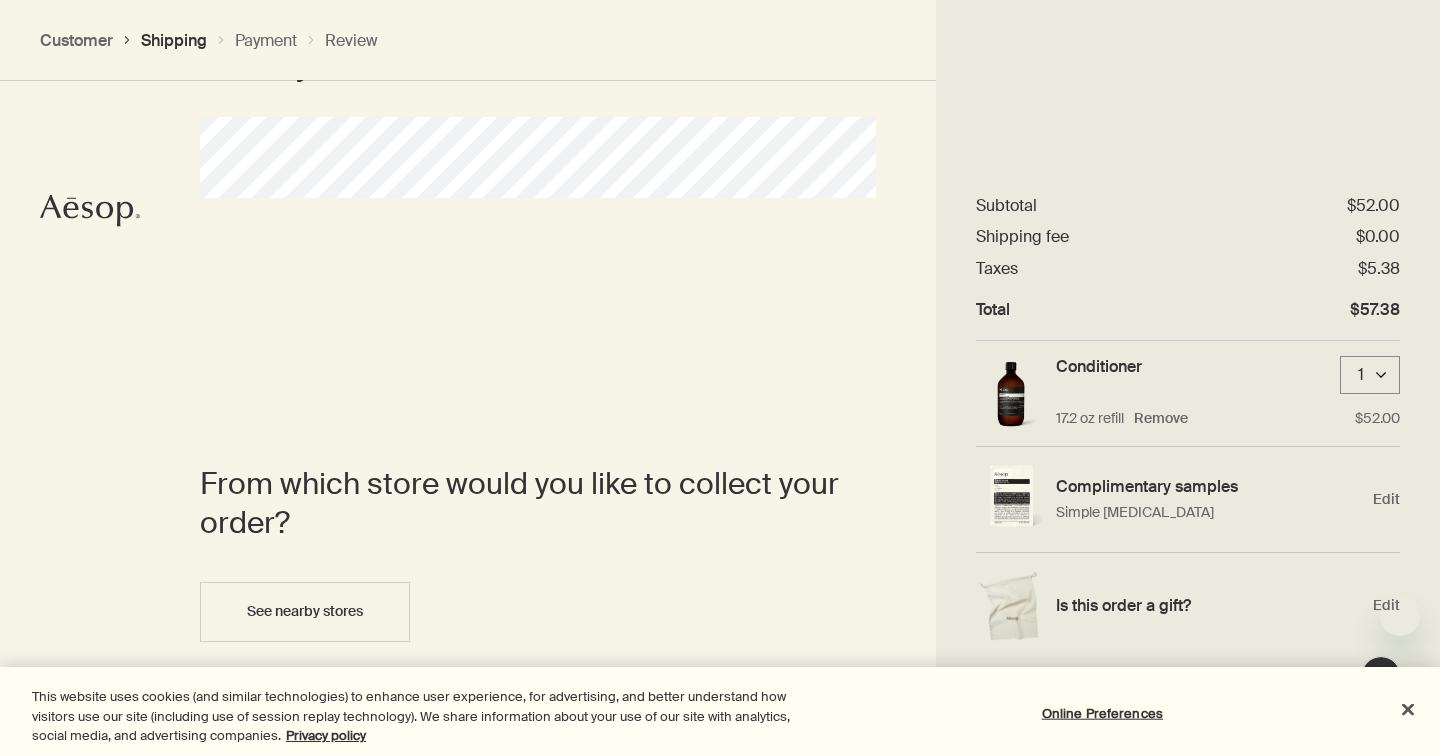 scroll, scrollTop: 864, scrollLeft: 0, axis: vertical 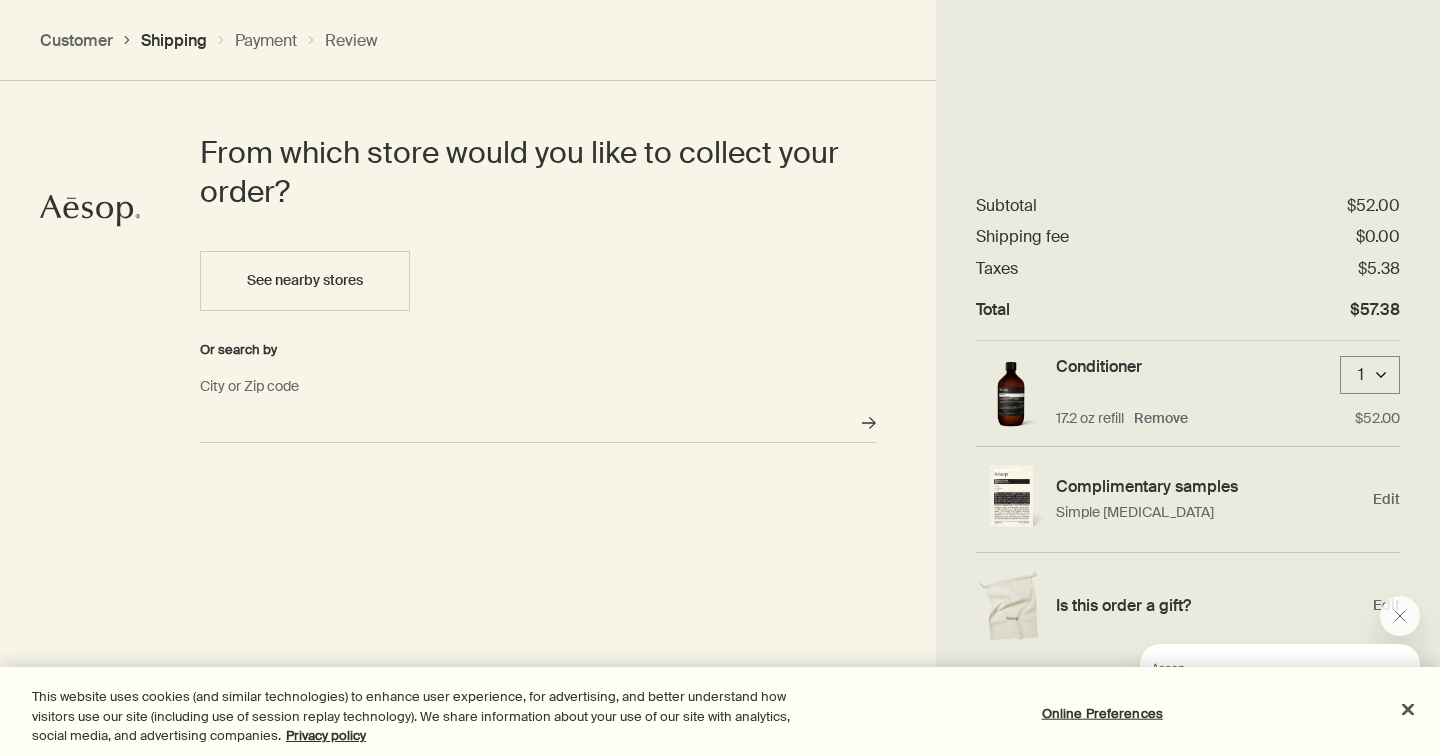 click on "City or Zip code" at bounding box center [538, 423] 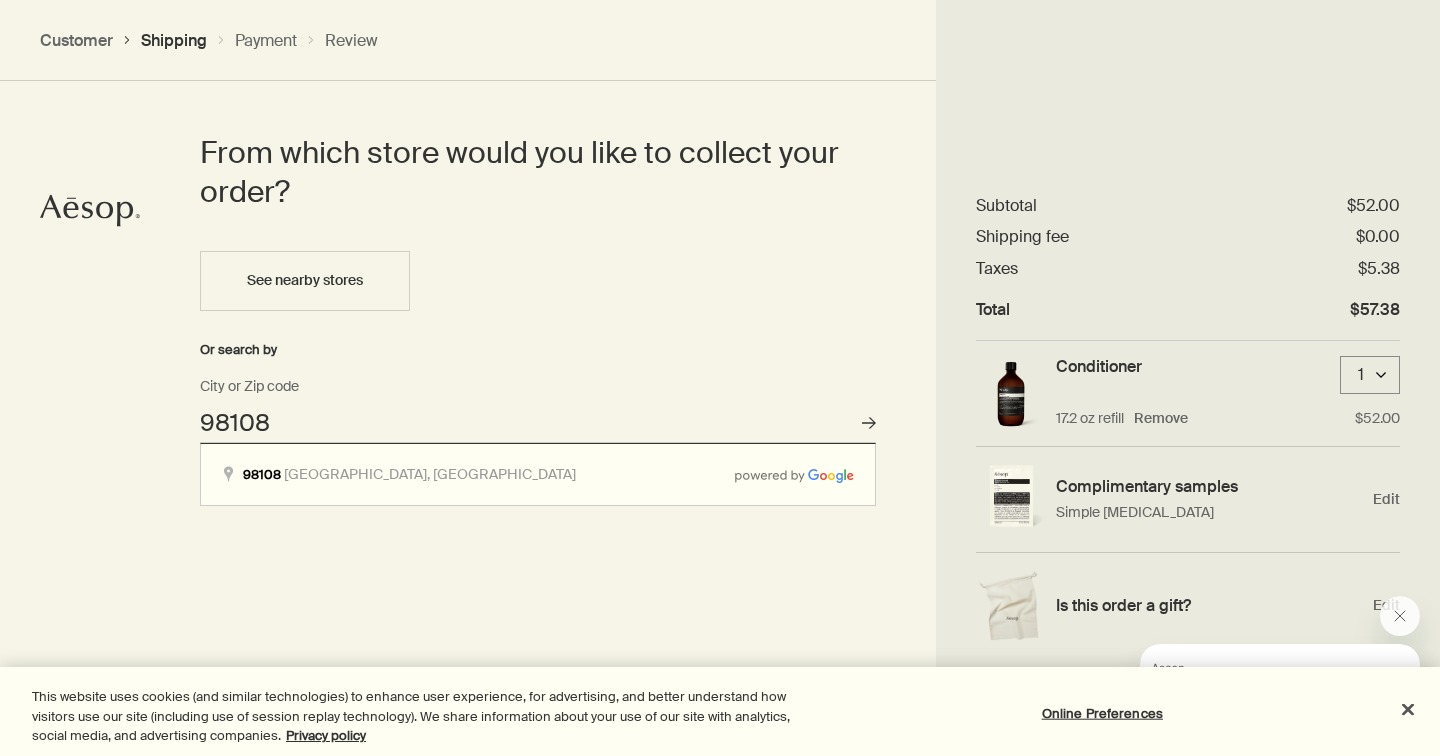 click on "Live Assistance
Order placed by Edit
Delivery method Edit
From which store would you like to collect your order? See nearby stores Or search by 98108 City or Zip code  Stores
Subscribe to receive communications from Aesop. By subscribing you confirm you have read and understood our   privacy policy .
By completing your purchase, you confirm you have read and understood our
privacy policy
and
terms and conditions .
Complete purchase
Order summary $57.38 downArrow Subtotal $52.00 Shipping fee $0.00 Taxes $5.38 Total $57.38 Conditioner 1 downArrow 17.2 oz refill" at bounding box center (720, -549) 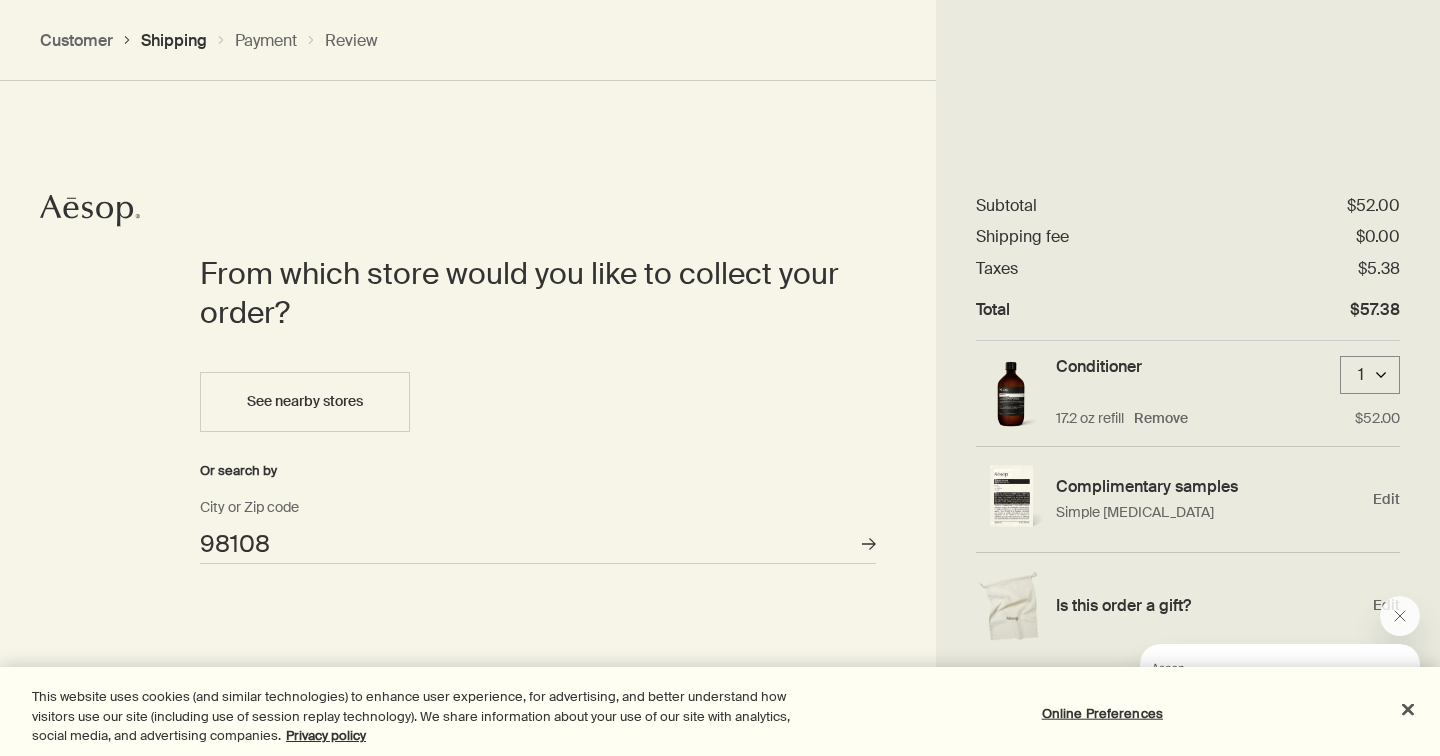 scroll, scrollTop: 927, scrollLeft: 0, axis: vertical 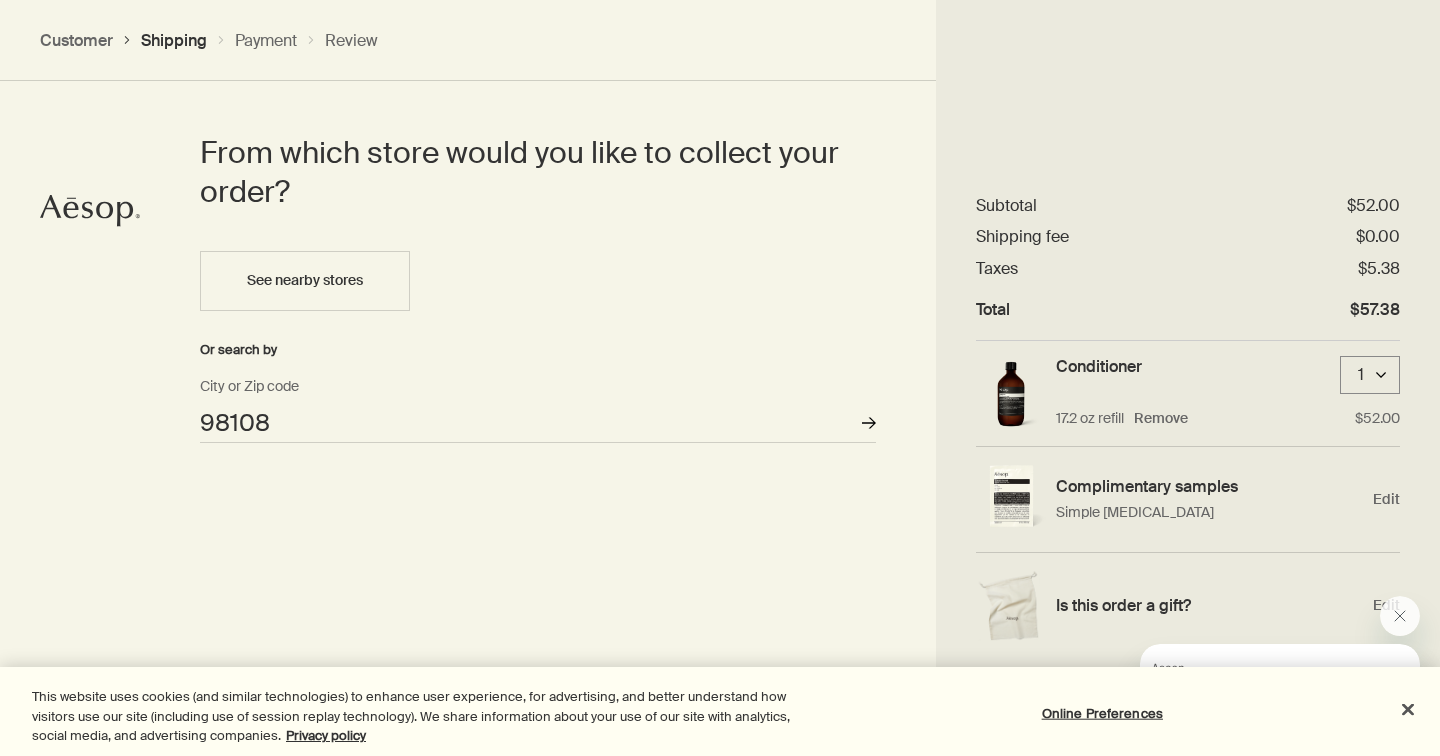 click 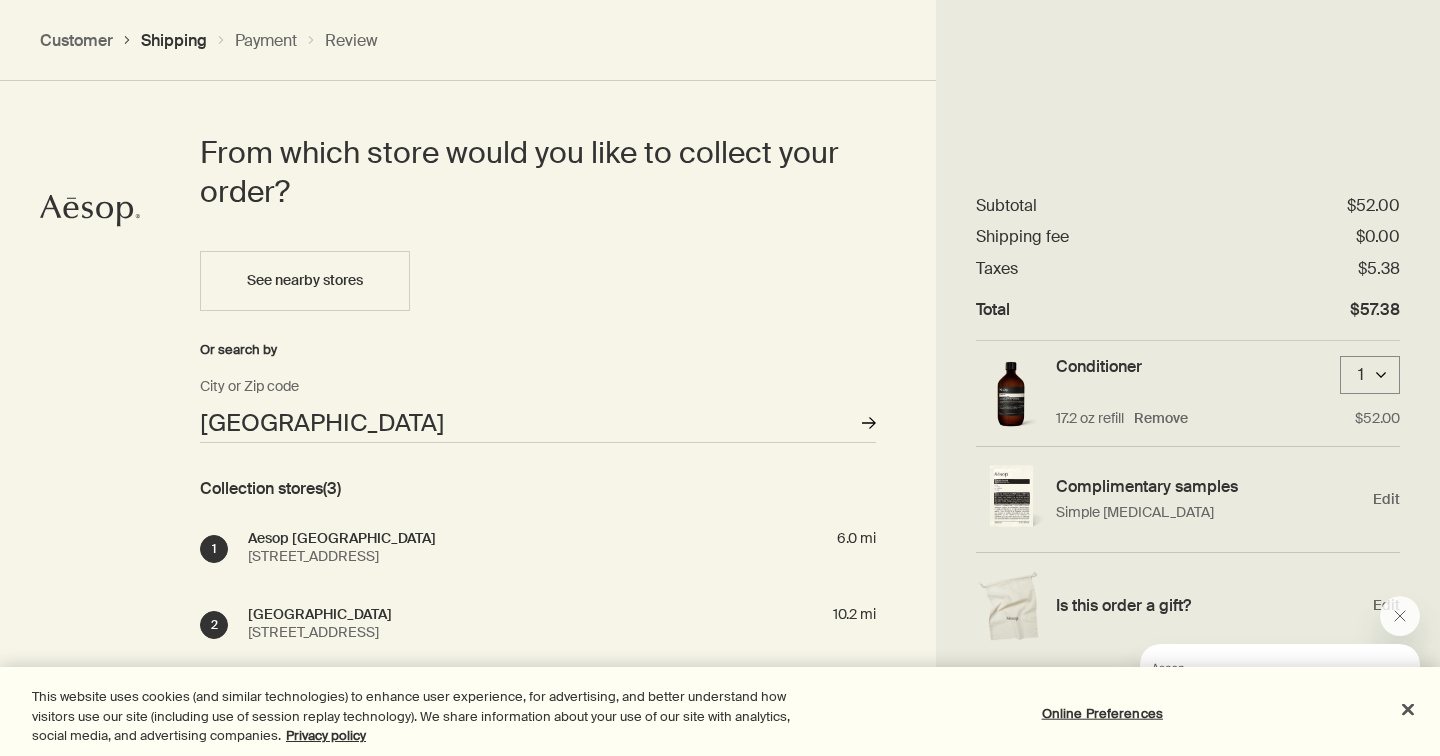 scroll, scrollTop: 1064, scrollLeft: 0, axis: vertical 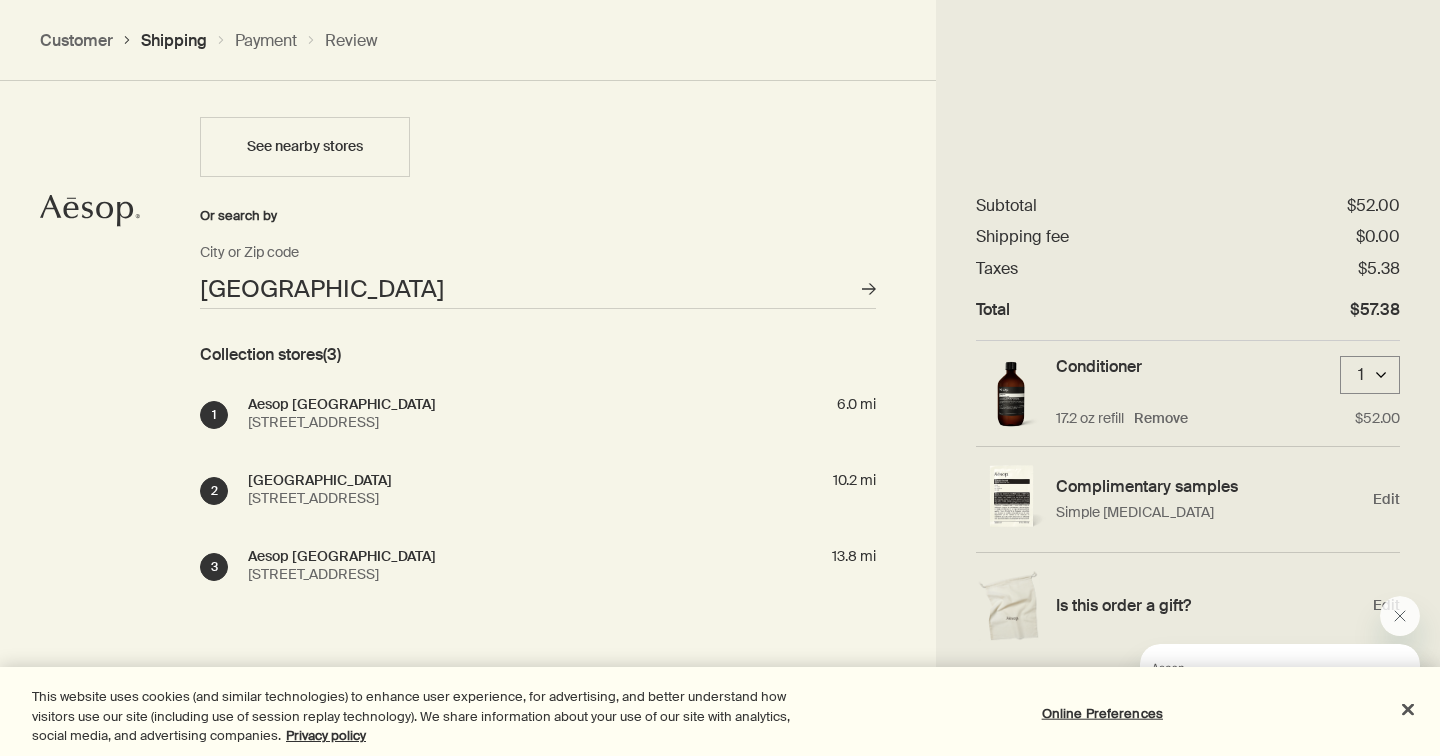 click on "6.0 mi" at bounding box center [656, 404] 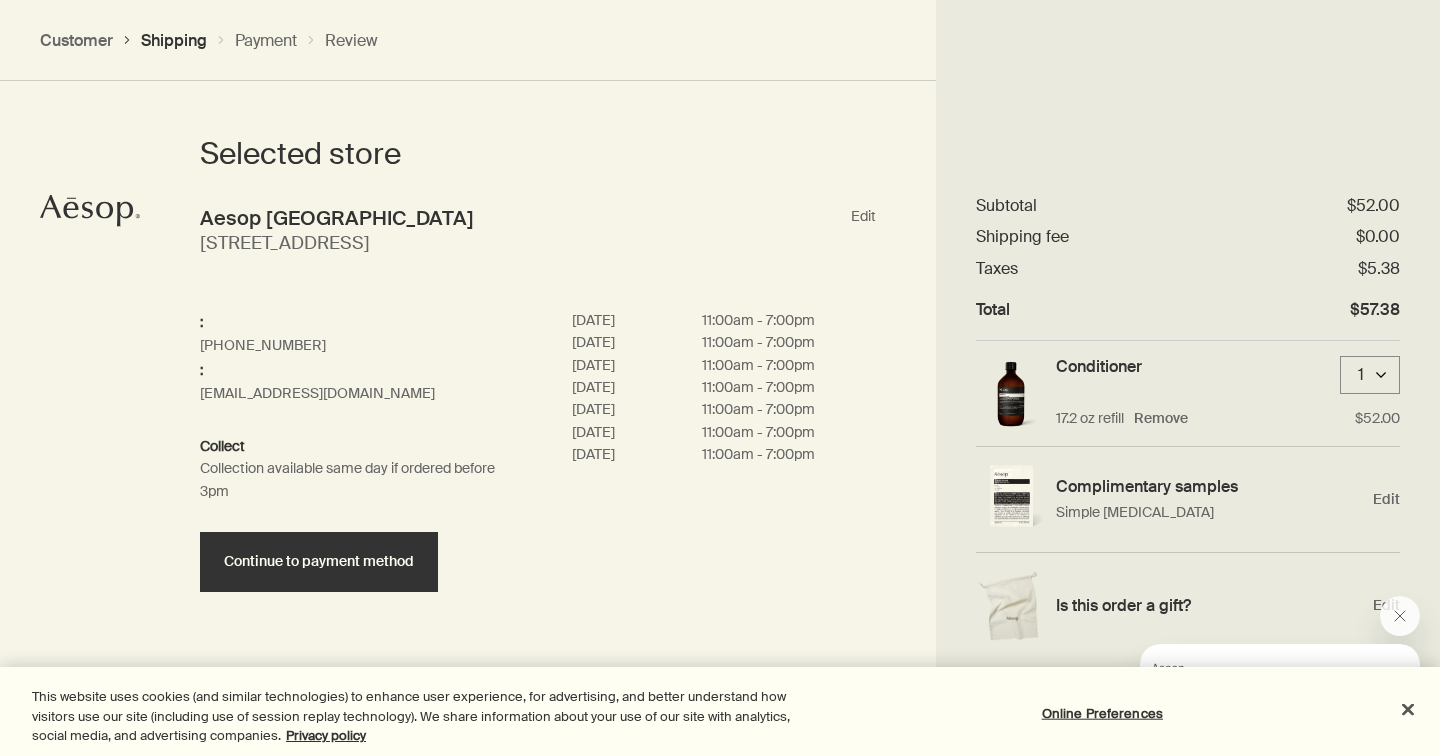 scroll, scrollTop: 927, scrollLeft: 0, axis: vertical 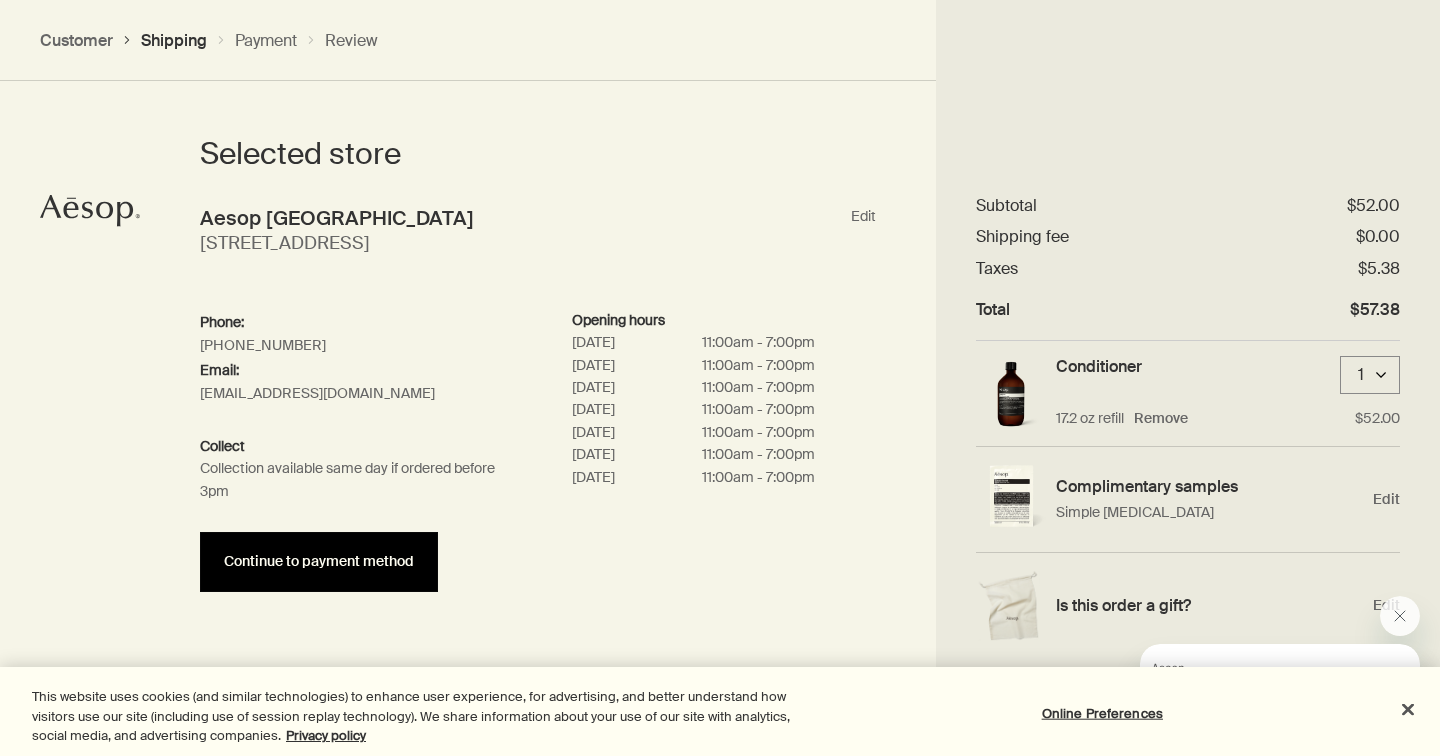 click on "Continue to payment method" at bounding box center (319, 562) 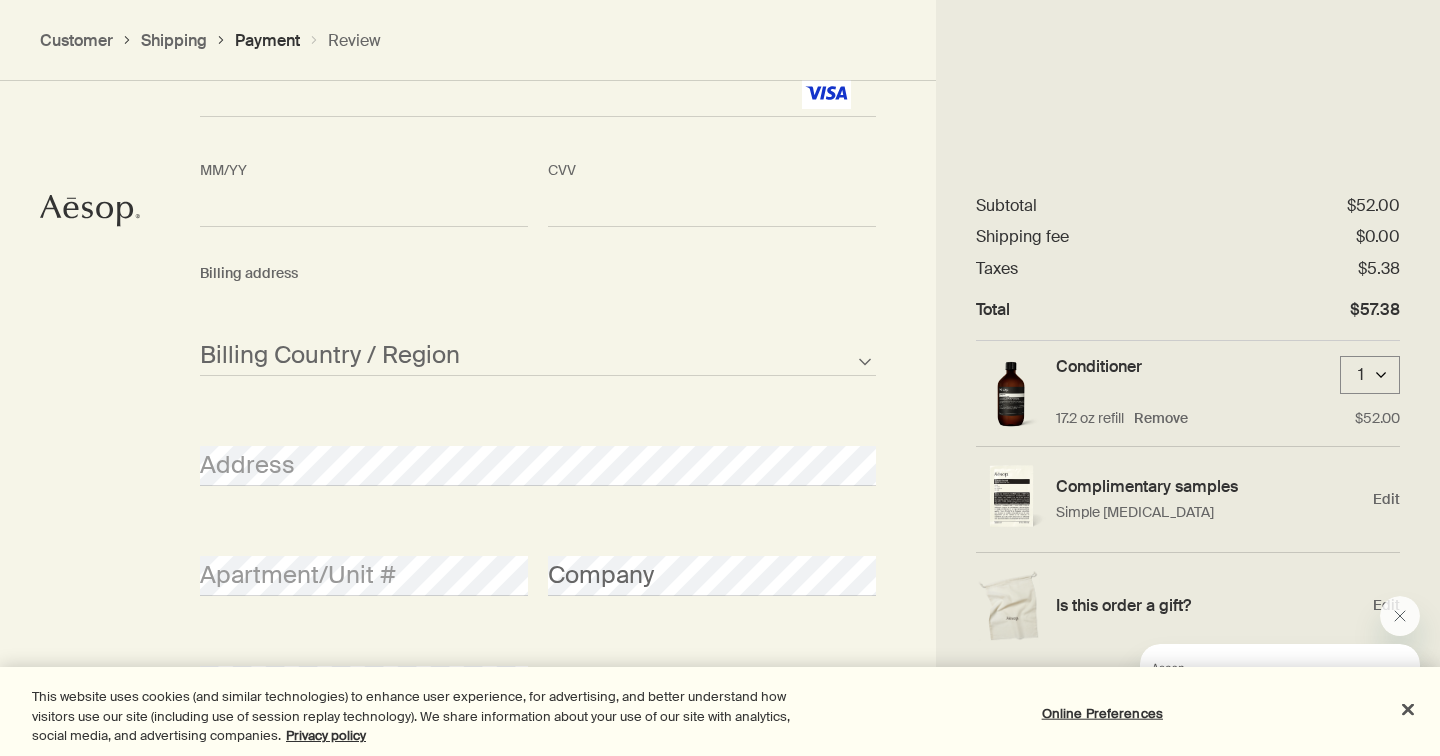 scroll, scrollTop: 1956, scrollLeft: 0, axis: vertical 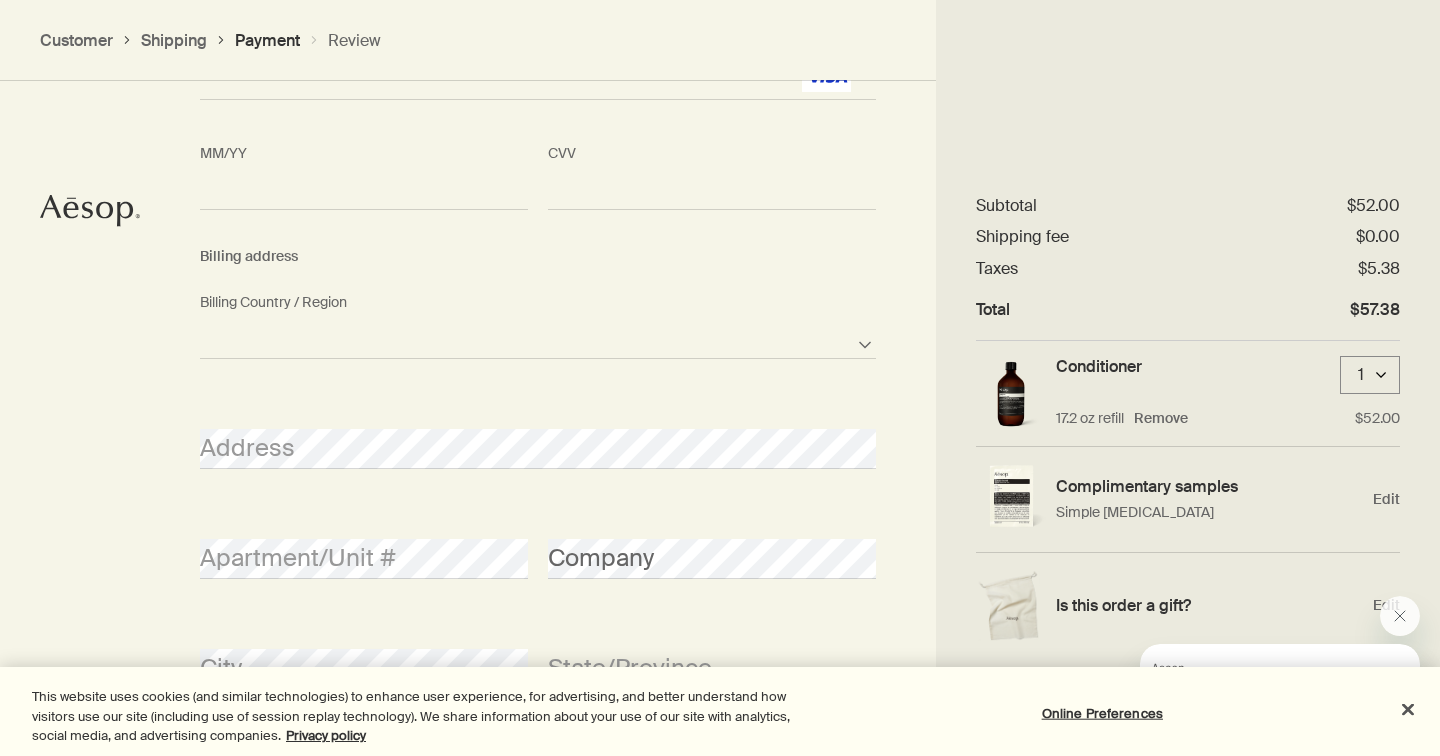 click on "[GEOGRAPHIC_DATA] [GEOGRAPHIC_DATA] [GEOGRAPHIC_DATA] [US_STATE] [GEOGRAPHIC_DATA] [GEOGRAPHIC_DATA] [GEOGRAPHIC_DATA] [GEOGRAPHIC_DATA] [GEOGRAPHIC_DATA] [GEOGRAPHIC_DATA] [GEOGRAPHIC_DATA] [GEOGRAPHIC_DATA] [GEOGRAPHIC_DATA] [GEOGRAPHIC_DATA] [GEOGRAPHIC_DATA] [GEOGRAPHIC_DATA] [GEOGRAPHIC_DATA] [GEOGRAPHIC_DATA] [GEOGRAPHIC_DATA] [GEOGRAPHIC_DATA] [GEOGRAPHIC_DATA] [GEOGRAPHIC_DATA] [GEOGRAPHIC_DATA] [GEOGRAPHIC_DATA] [GEOGRAPHIC_DATA] [GEOGRAPHIC_DATA] [GEOGRAPHIC_DATA] [GEOGRAPHIC_DATA] [GEOGRAPHIC_DATA] [GEOGRAPHIC_DATA] [GEOGRAPHIC_DATA] [GEOGRAPHIC_DATA] [GEOGRAPHIC_DATA] [GEOGRAPHIC_DATA] [GEOGRAPHIC_DATA] [GEOGRAPHIC_DATA] [GEOGRAPHIC_DATA] [GEOGRAPHIC_DATA] [GEOGRAPHIC_DATA] [GEOGRAPHIC_DATA] [GEOGRAPHIC_DATA] [GEOGRAPHIC_DATA] [GEOGRAPHIC_DATA] [GEOGRAPHIC_DATA] [GEOGRAPHIC_DATA] [GEOGRAPHIC_DATA] [GEOGRAPHIC_DATA] [GEOGRAPHIC_DATA] [GEOGRAPHIC_DATA] [GEOGRAPHIC_DATA] [GEOGRAPHIC_DATA] [GEOGRAPHIC_DATA] [GEOGRAPHIC_DATA] [GEOGRAPHIC_DATA] [GEOGRAPHIC_DATA] [GEOGRAPHIC_DATA] [GEOGRAPHIC_DATA] [GEOGRAPHIC_DATA] [GEOGRAPHIC_DATA] [GEOGRAPHIC_DATA] [GEOGRAPHIC_DATA] [GEOGRAPHIC_DATA] [GEOGRAPHIC_DATA] [GEOGRAPHIC_DATA] [GEOGRAPHIC_DATA] [GEOGRAPHIC_DATA] [GEOGRAPHIC_DATA] [GEOGRAPHIC_DATA] [GEOGRAPHIC_DATA] [GEOGRAPHIC_DATA] [GEOGRAPHIC_DATA] [GEOGRAPHIC_DATA] [GEOGRAPHIC_DATA] [GEOGRAPHIC_DATA] [GEOGRAPHIC_DATA] [GEOGRAPHIC_DATA] [GEOGRAPHIC_DATA] [GEOGRAPHIC_DATA] [US_STATE] [GEOGRAPHIC_DATA] [GEOGRAPHIC_DATA] [GEOGRAPHIC_DATA] [GEOGRAPHIC_DATA] [GEOGRAPHIC_DATA] [GEOGRAPHIC_DATA] [US_STATE] [GEOGRAPHIC_DATA] [GEOGRAPHIC_DATA] [GEOGRAPHIC_DATA] [GEOGRAPHIC_DATA] [GEOGRAPHIC_DATA] [GEOGRAPHIC_DATA] [GEOGRAPHIC_DATA] [GEOGRAPHIC_DATA], [GEOGRAPHIC_DATA] [GEOGRAPHIC_DATA] [GEOGRAPHIC_DATA] [GEOGRAPHIC_DATA] [GEOGRAPHIC_DATA] [GEOGRAPHIC_DATA] [GEOGRAPHIC_DATA] [GEOGRAPHIC_DATA] [GEOGRAPHIC_DATA]" at bounding box center [538, 339] 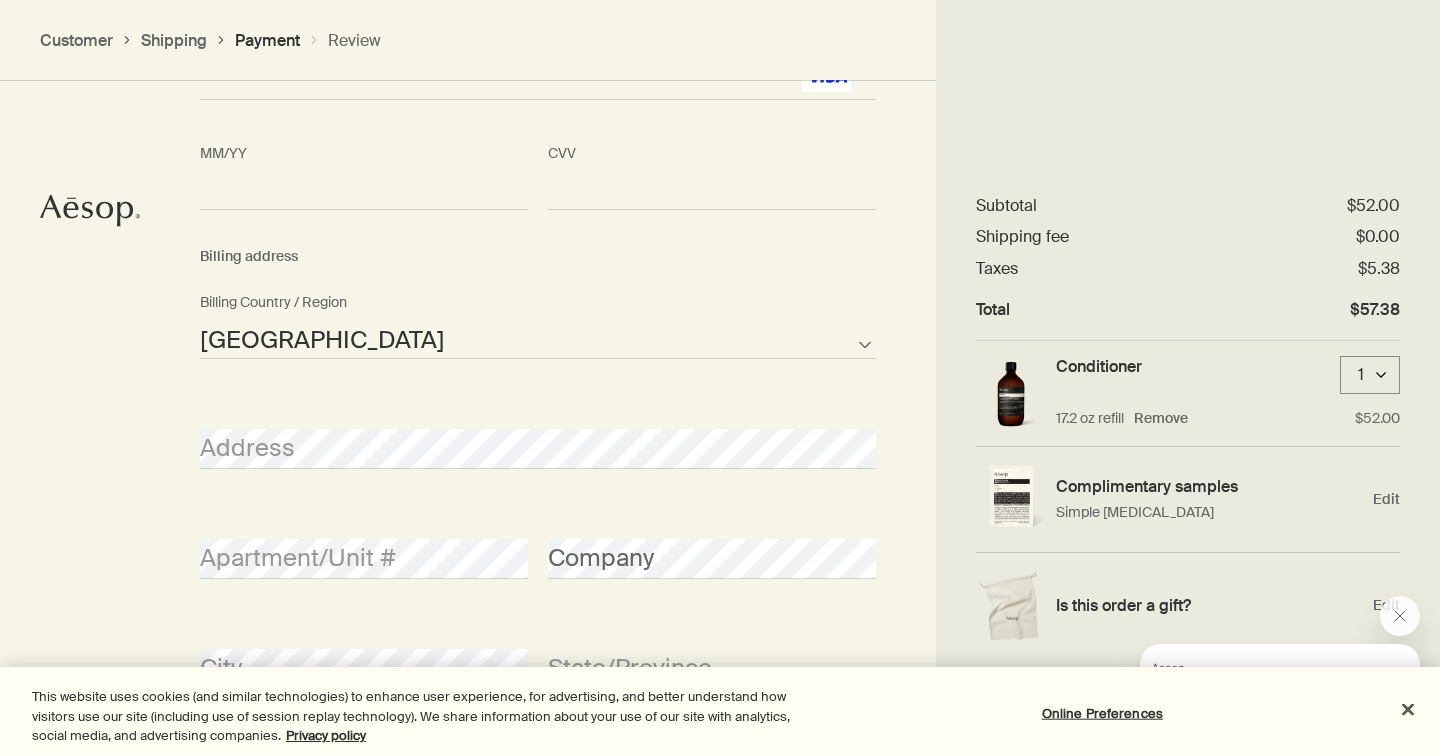 select on "AE" 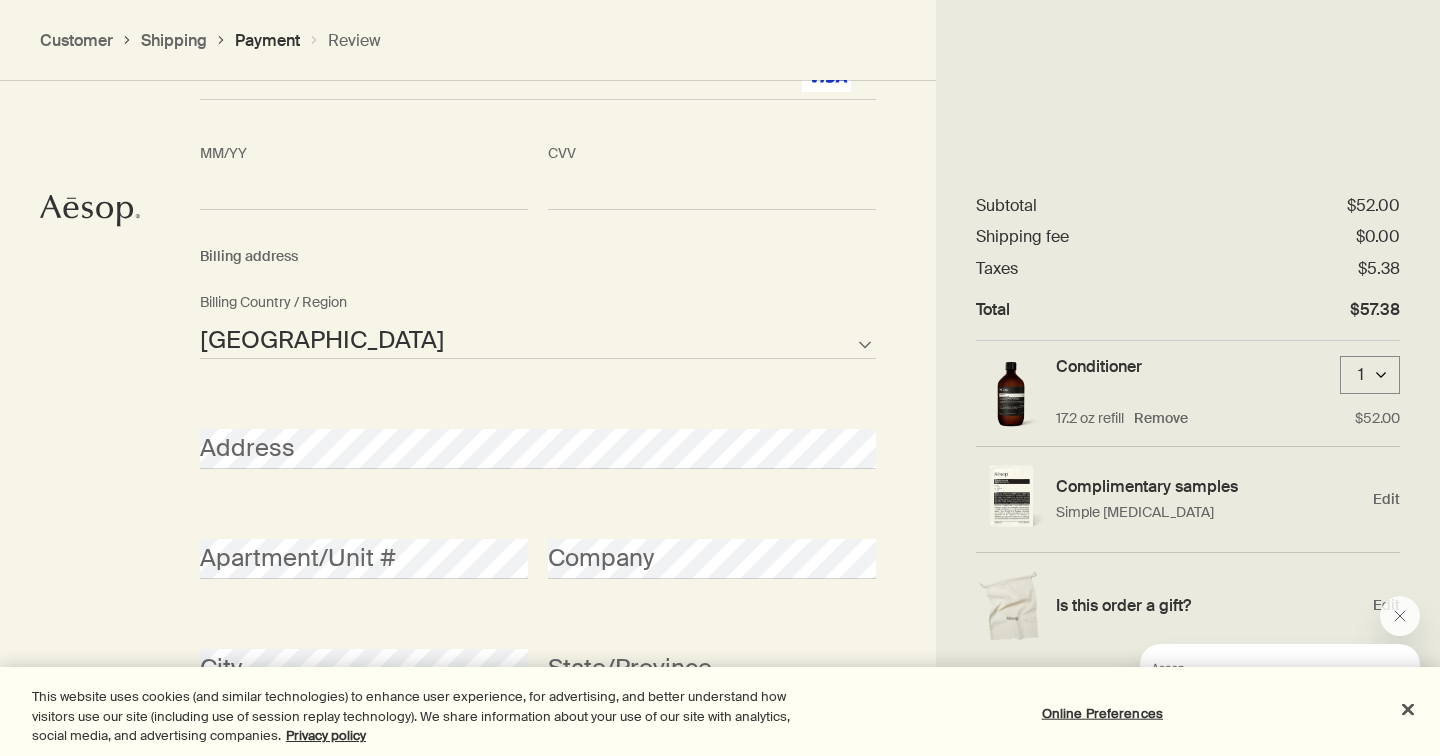 select on "US" 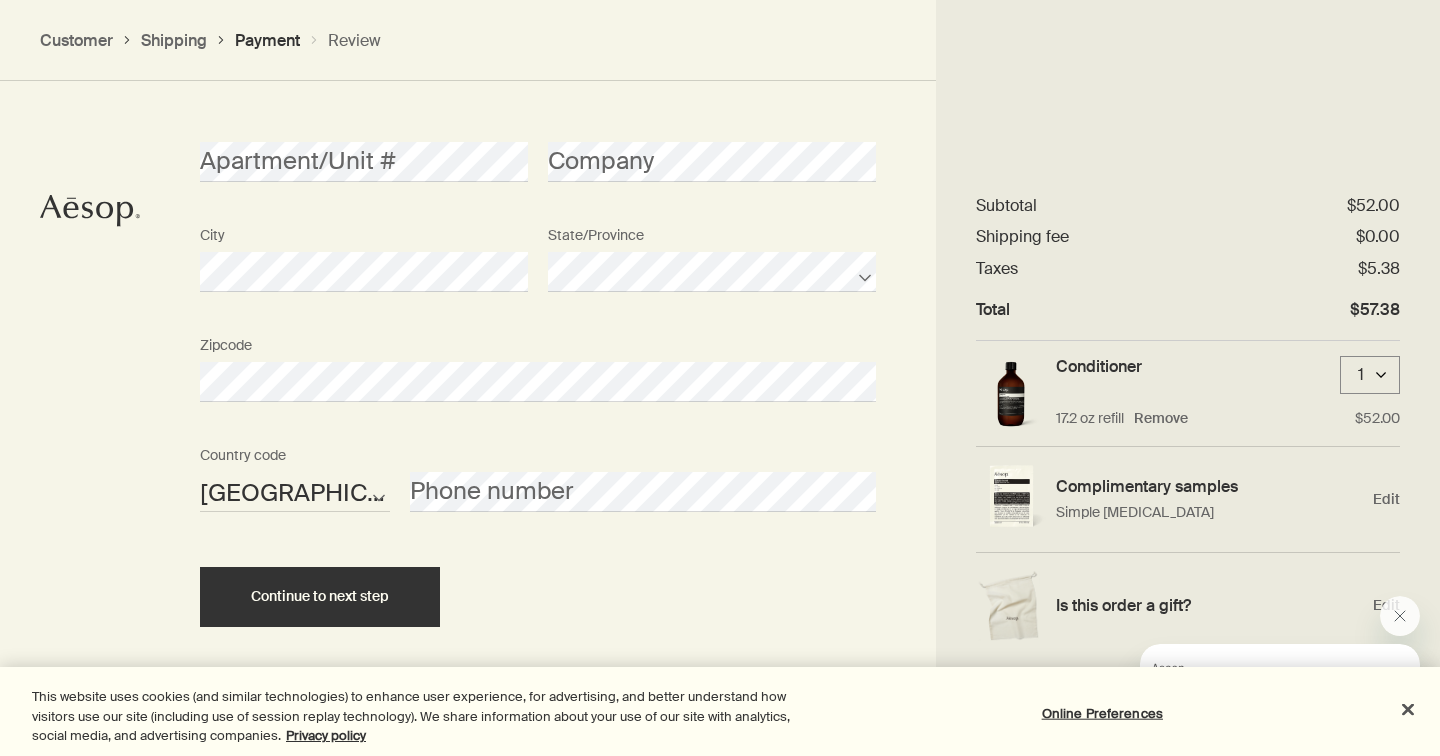 scroll, scrollTop: 2356, scrollLeft: 0, axis: vertical 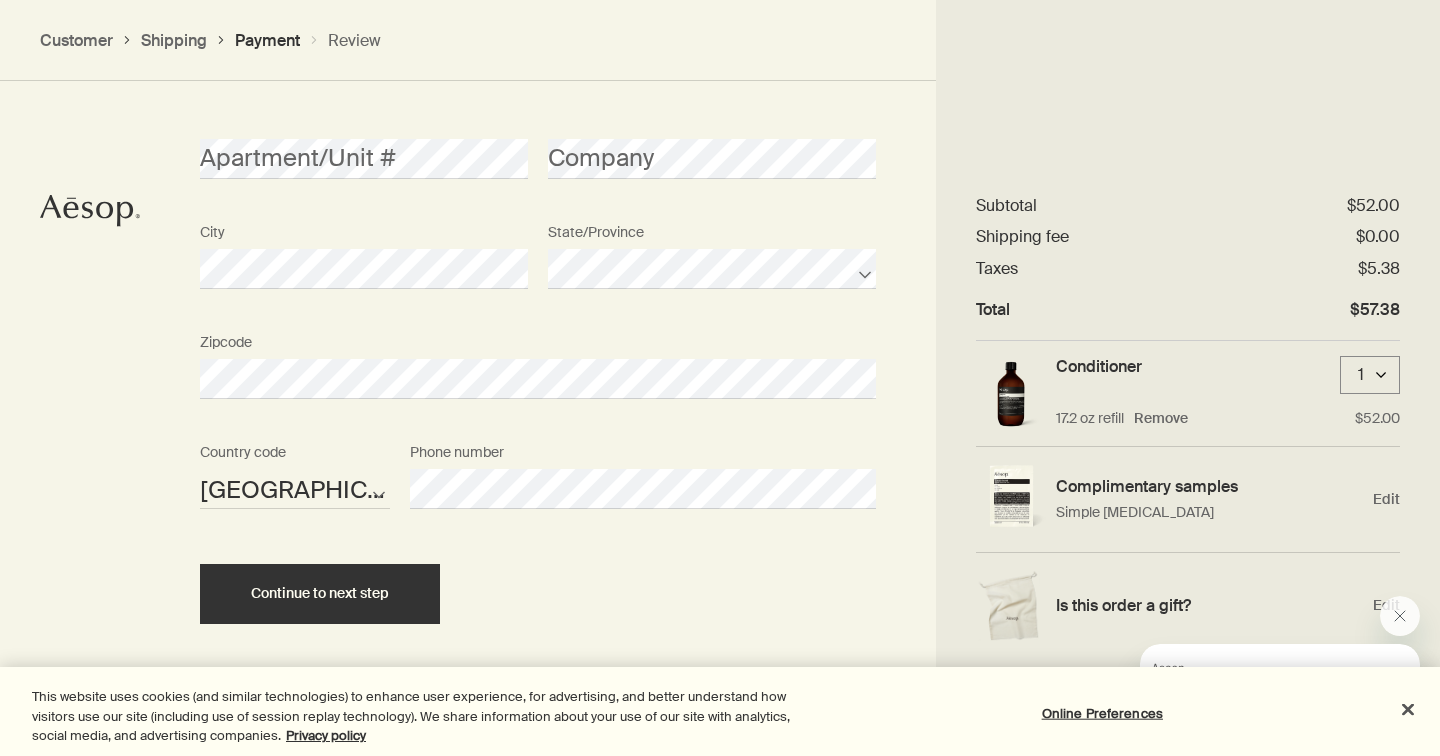 click on "Cardholder Card number <p>Your browser does not support iframes.</p> MM/YY <p>Your browser does not support iframes.</p> CVV <p>Your browser does not support iframes.</p> Billing address [GEOGRAPHIC_DATA] [GEOGRAPHIC_DATA] [GEOGRAPHIC_DATA] [US_STATE] [GEOGRAPHIC_DATA] [GEOGRAPHIC_DATA] [GEOGRAPHIC_DATA] [GEOGRAPHIC_DATA] [GEOGRAPHIC_DATA] [GEOGRAPHIC_DATA] [GEOGRAPHIC_DATA] [GEOGRAPHIC_DATA] [GEOGRAPHIC_DATA] [GEOGRAPHIC_DATA] [GEOGRAPHIC_DATA] [GEOGRAPHIC_DATA] [GEOGRAPHIC_DATA] [GEOGRAPHIC_DATA] [GEOGRAPHIC_DATA] [GEOGRAPHIC_DATA] [GEOGRAPHIC_DATA] [GEOGRAPHIC_DATA] [GEOGRAPHIC_DATA] [GEOGRAPHIC_DATA] [GEOGRAPHIC_DATA] [GEOGRAPHIC_DATA] [GEOGRAPHIC_DATA] [GEOGRAPHIC_DATA] [GEOGRAPHIC_DATA] [GEOGRAPHIC_DATA] [GEOGRAPHIC_DATA] [GEOGRAPHIC_DATA] [GEOGRAPHIC_DATA] [GEOGRAPHIC_DATA] [GEOGRAPHIC_DATA] [GEOGRAPHIC_DATA] [GEOGRAPHIC_DATA] [GEOGRAPHIC_DATA] [GEOGRAPHIC_DATA] [GEOGRAPHIC_DATA] [GEOGRAPHIC_DATA] [GEOGRAPHIC_DATA] [GEOGRAPHIC_DATA] Chinese [GEOGRAPHIC_DATA] [GEOGRAPHIC_DATA] [GEOGRAPHIC_DATA] [GEOGRAPHIC_DATA] [GEOGRAPHIC_DATA] [GEOGRAPHIC_DATA] [GEOGRAPHIC_DATA] [GEOGRAPHIC_DATA] [GEOGRAPHIC_DATA] [GEOGRAPHIC_DATA] [GEOGRAPHIC_DATA] [GEOGRAPHIC_DATA] [GEOGRAPHIC_DATA] [GEOGRAPHIC_DATA] [GEOGRAPHIC_DATA] [GEOGRAPHIC_DATA] [GEOGRAPHIC_DATA] [GEOGRAPHIC_DATA] [GEOGRAPHIC_DATA] [GEOGRAPHIC_DATA] [GEOGRAPHIC_DATA] [GEOGRAPHIC_DATA] [GEOGRAPHIC_DATA] [GEOGRAPHIC_DATA] [GEOGRAPHIC_DATA] [GEOGRAPHIC_DATA] [GEOGRAPHIC_DATA] [GEOGRAPHIC_DATA] [GEOGRAPHIC_DATA] [GEOGRAPHIC_DATA] [GEOGRAPHIC_DATA] [GEOGRAPHIC_DATA] [GEOGRAPHIC_DATA] [US_STATE]" at bounding box center (538, 69) 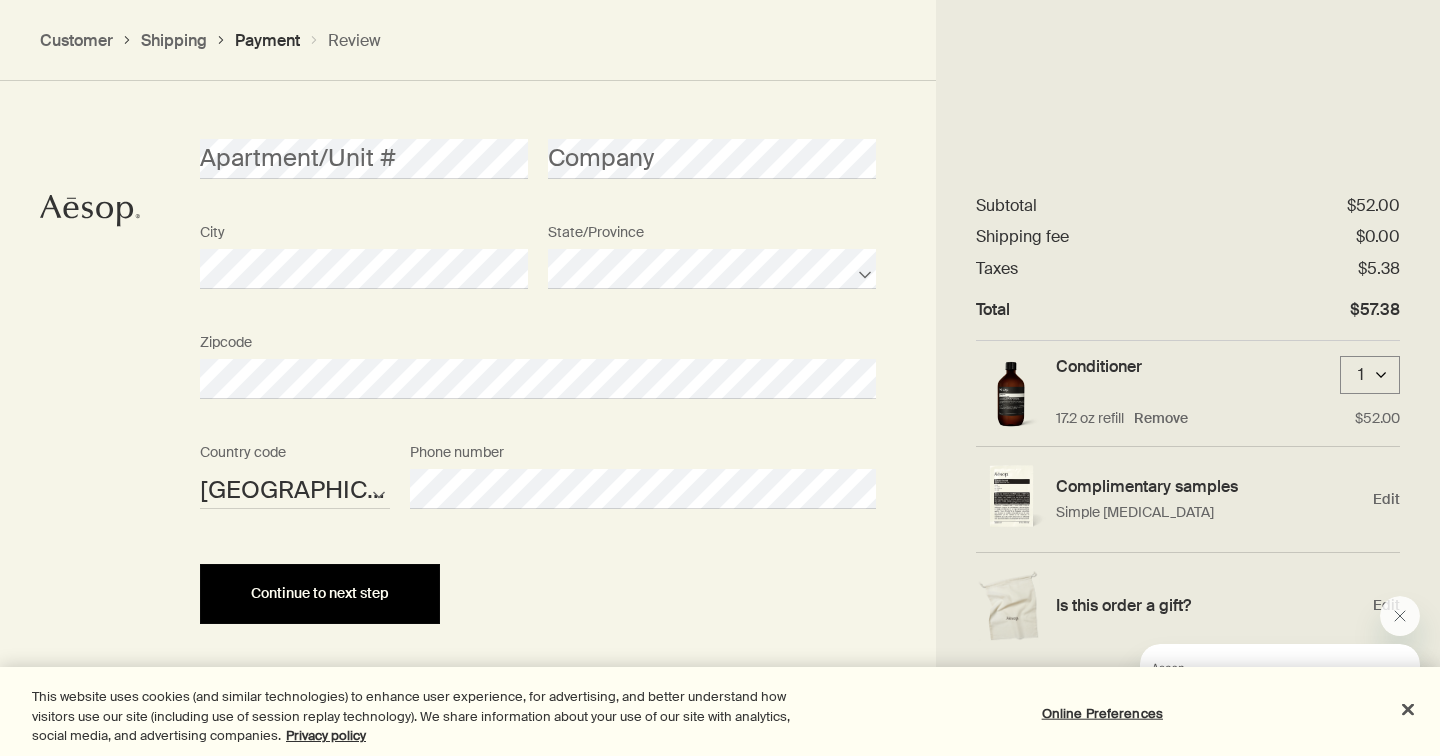 click on "Continue to next step" at bounding box center (320, 594) 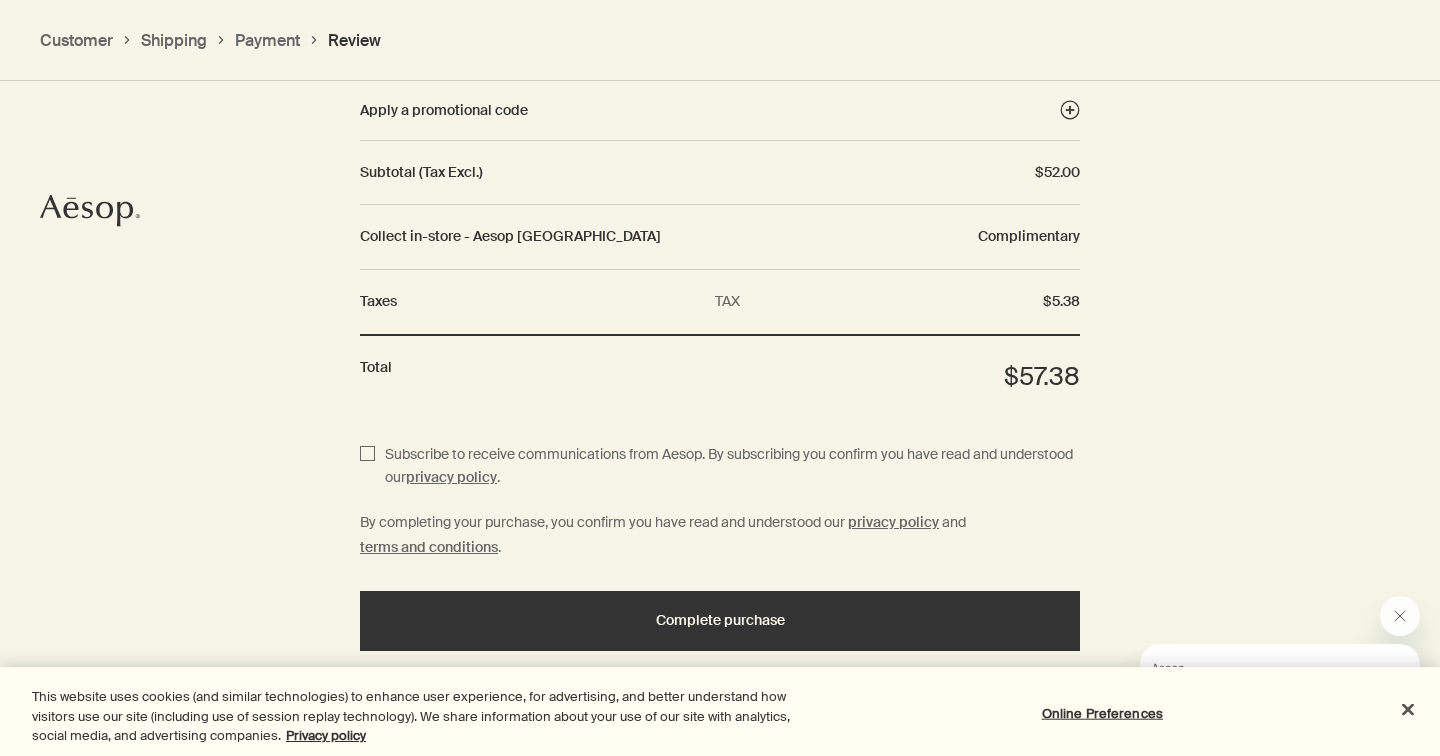scroll, scrollTop: 2309, scrollLeft: 0, axis: vertical 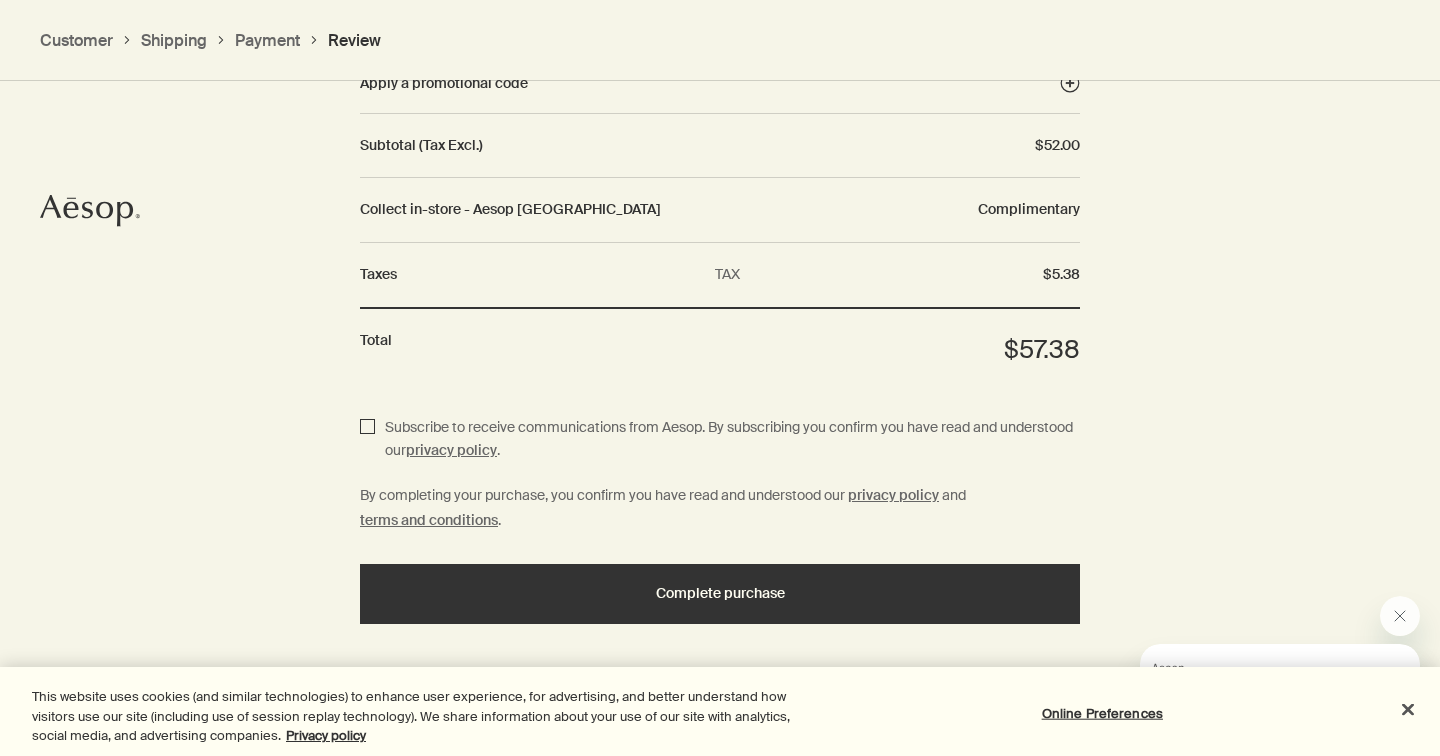 click on "Subscribe to receive communications from Aesop. By subscribing you confirm you have read and understood our   privacy policy ." at bounding box center [367, 440] 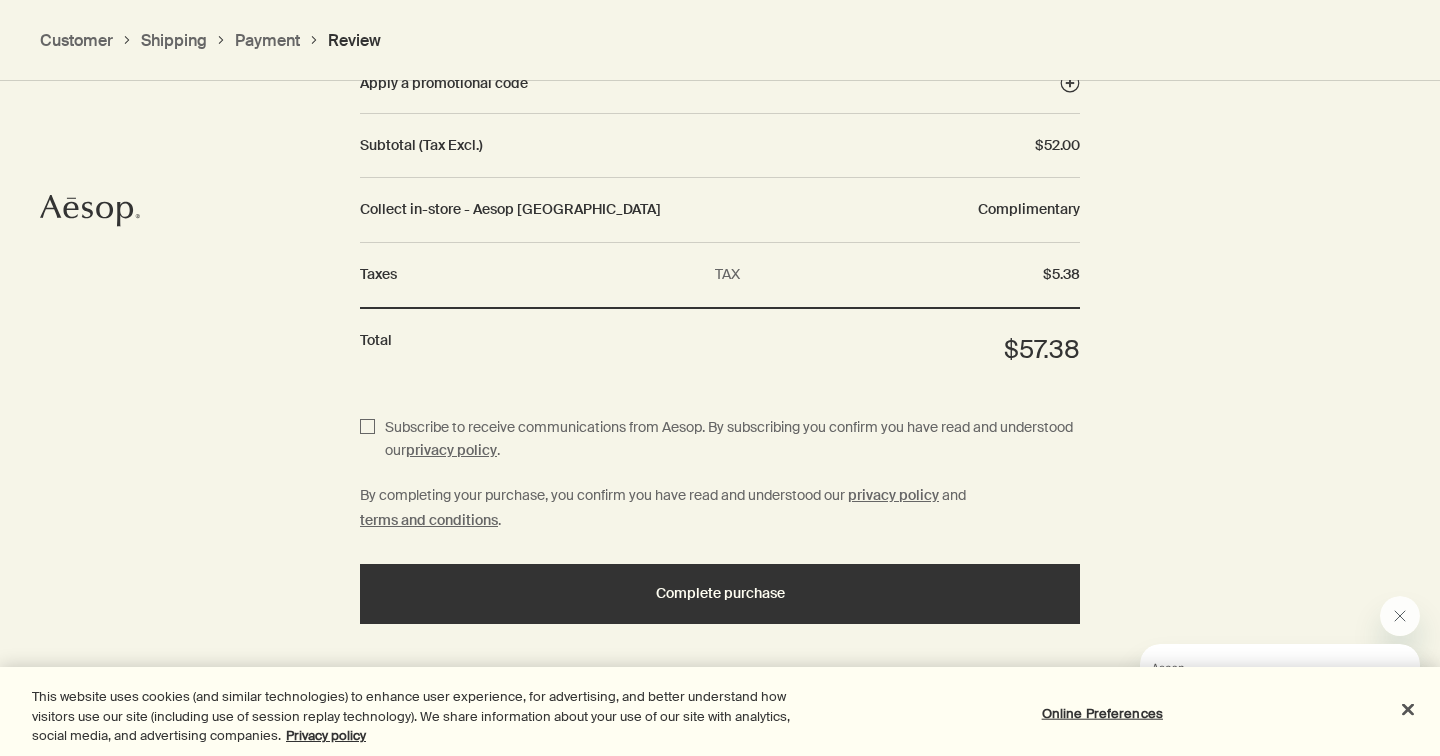 checkbox on "true" 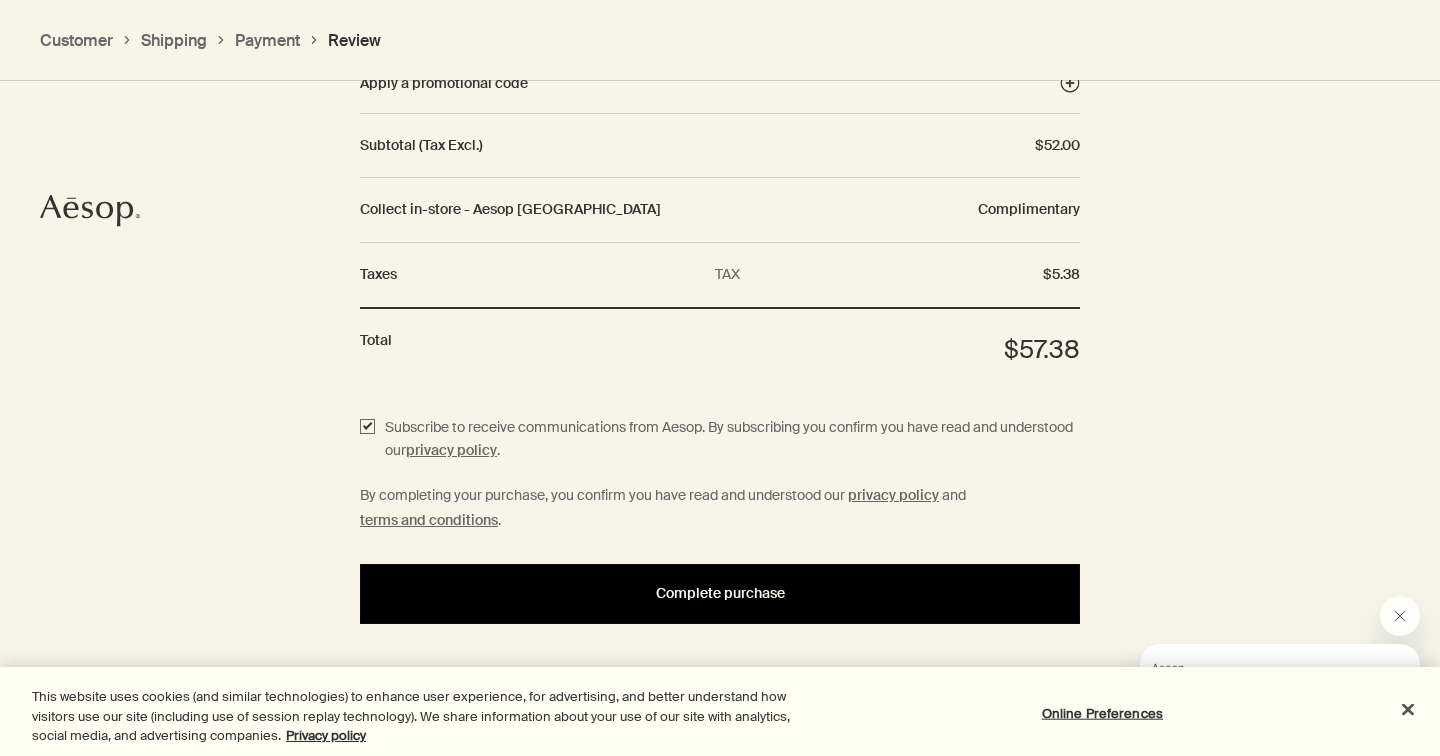 click on "Complete purchase" at bounding box center (720, 594) 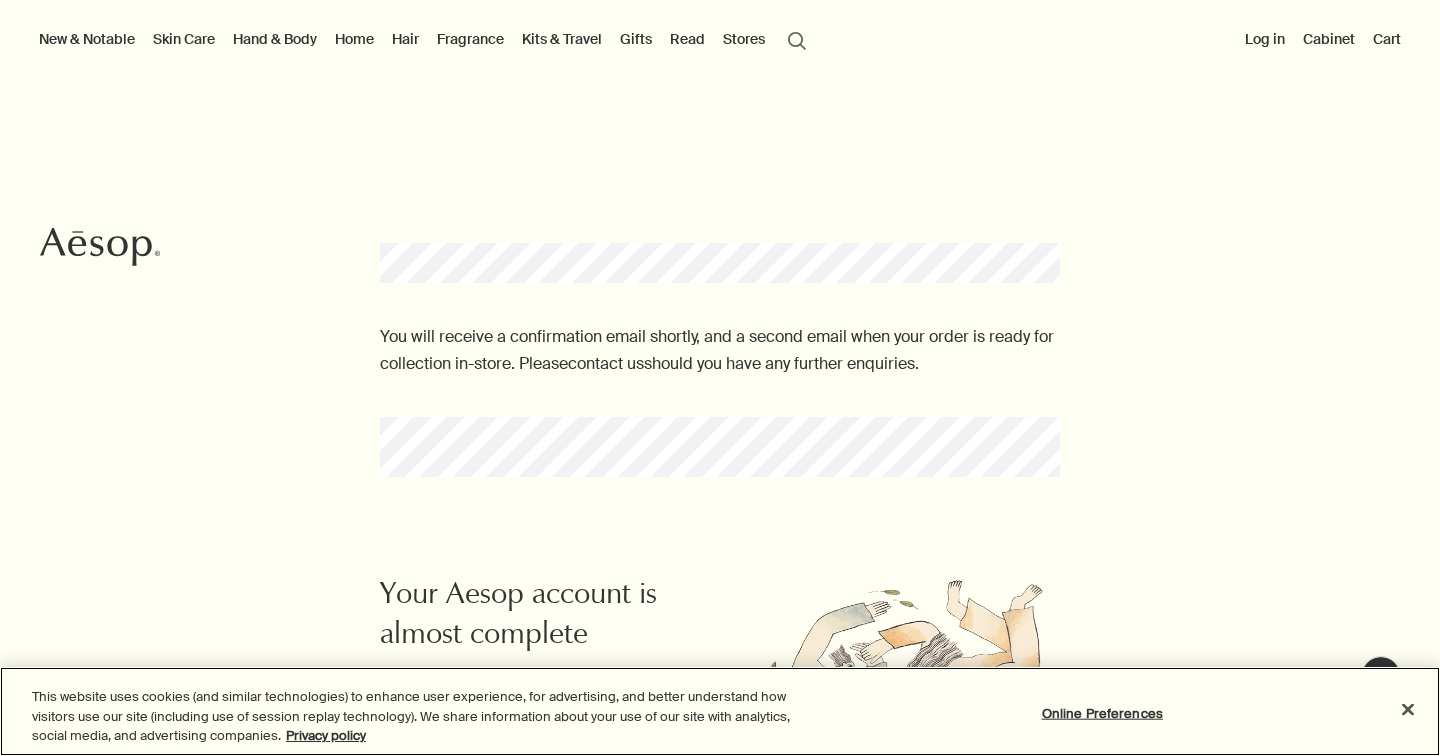 scroll, scrollTop: 0, scrollLeft: 0, axis: both 